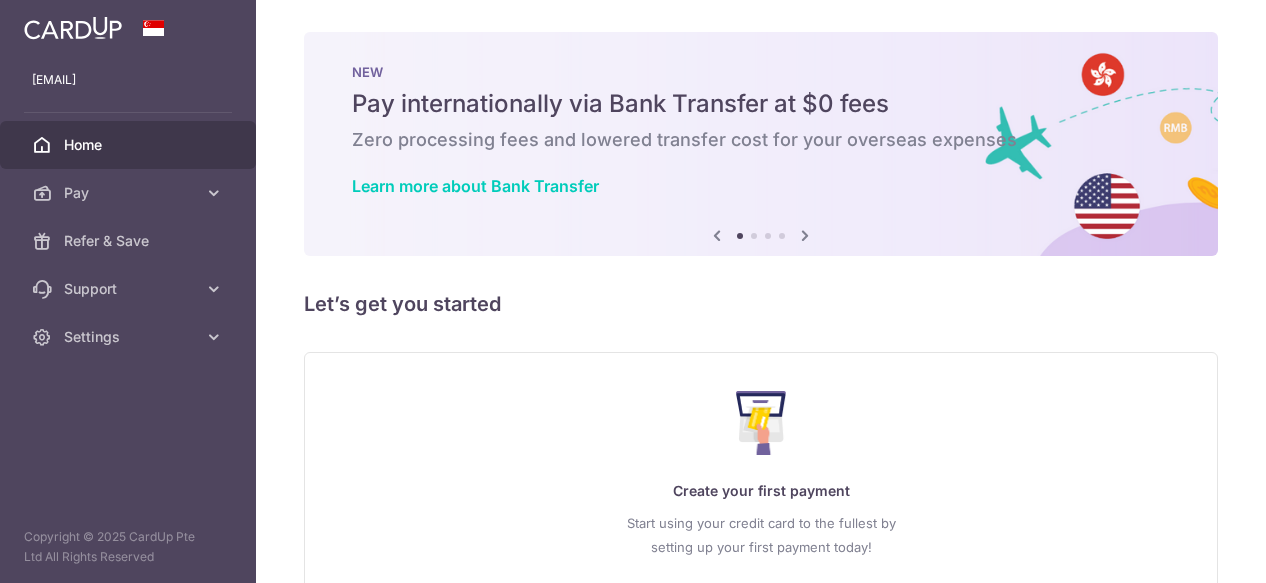 scroll, scrollTop: 0, scrollLeft: 0, axis: both 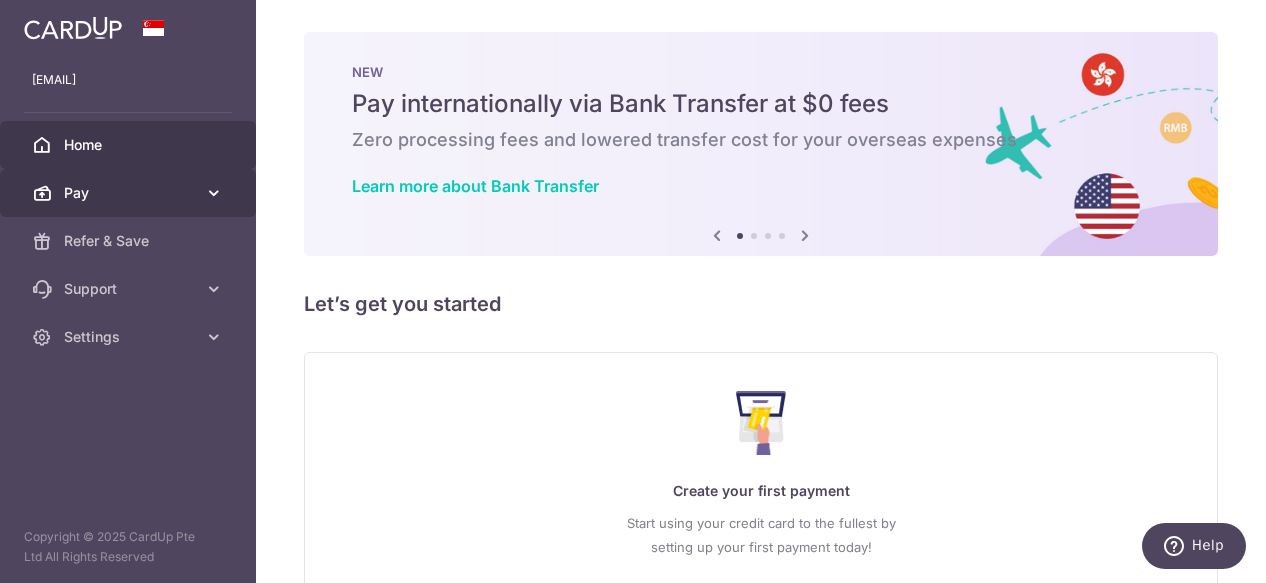 click on "Pay" at bounding box center (130, 193) 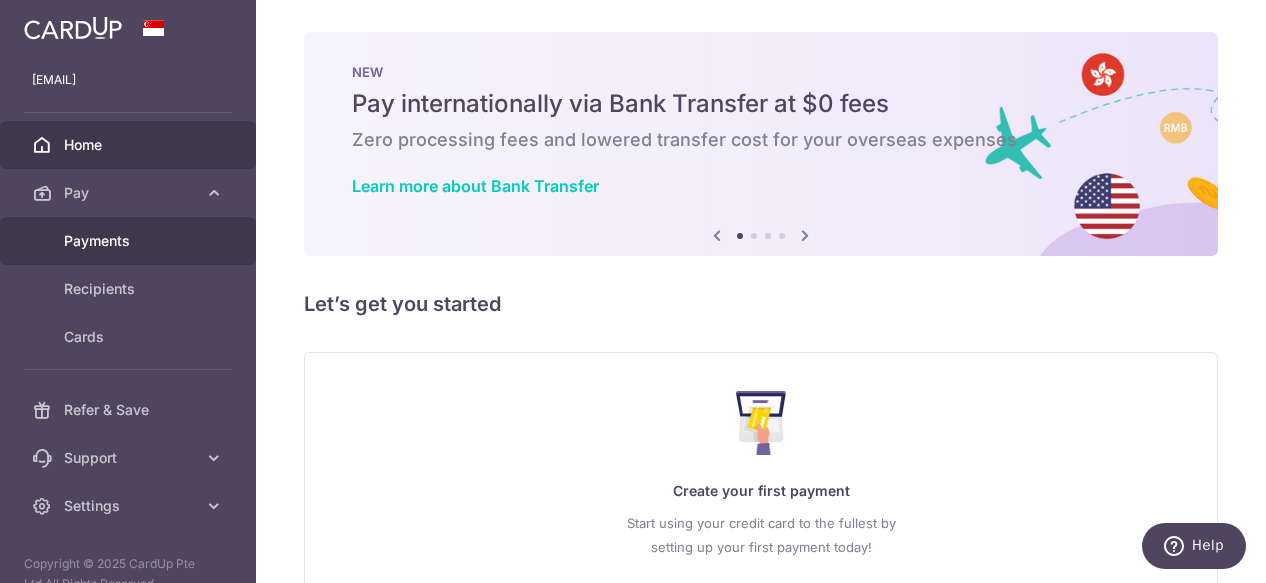 click on "Payments" at bounding box center [130, 241] 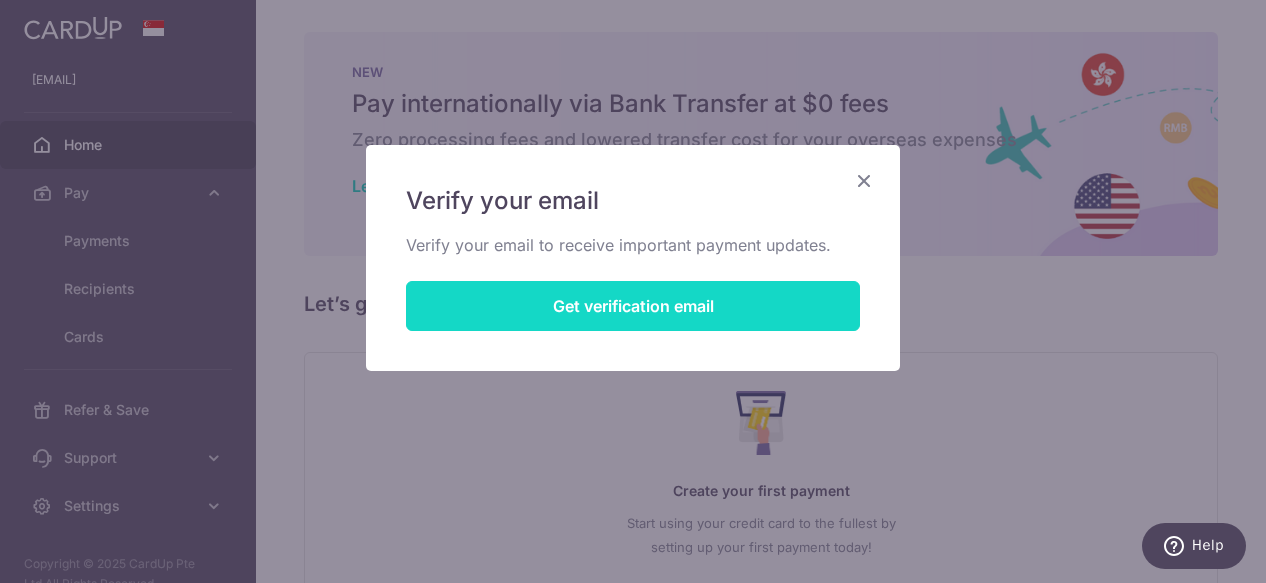 click on "Get verification email" at bounding box center (633, 306) 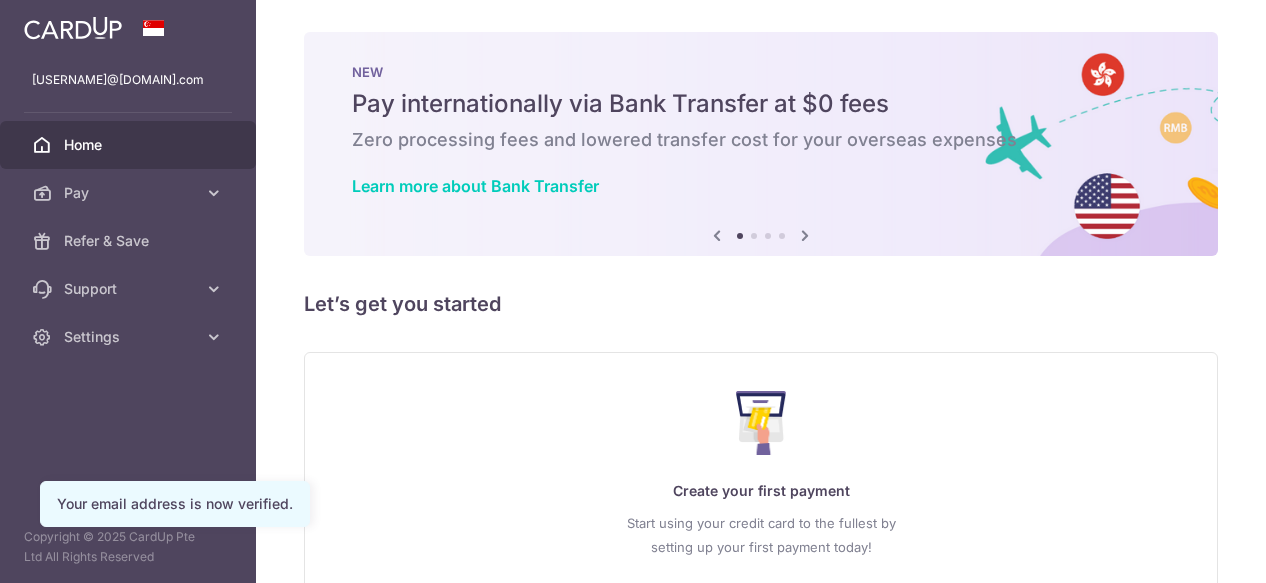 scroll, scrollTop: 0, scrollLeft: 0, axis: both 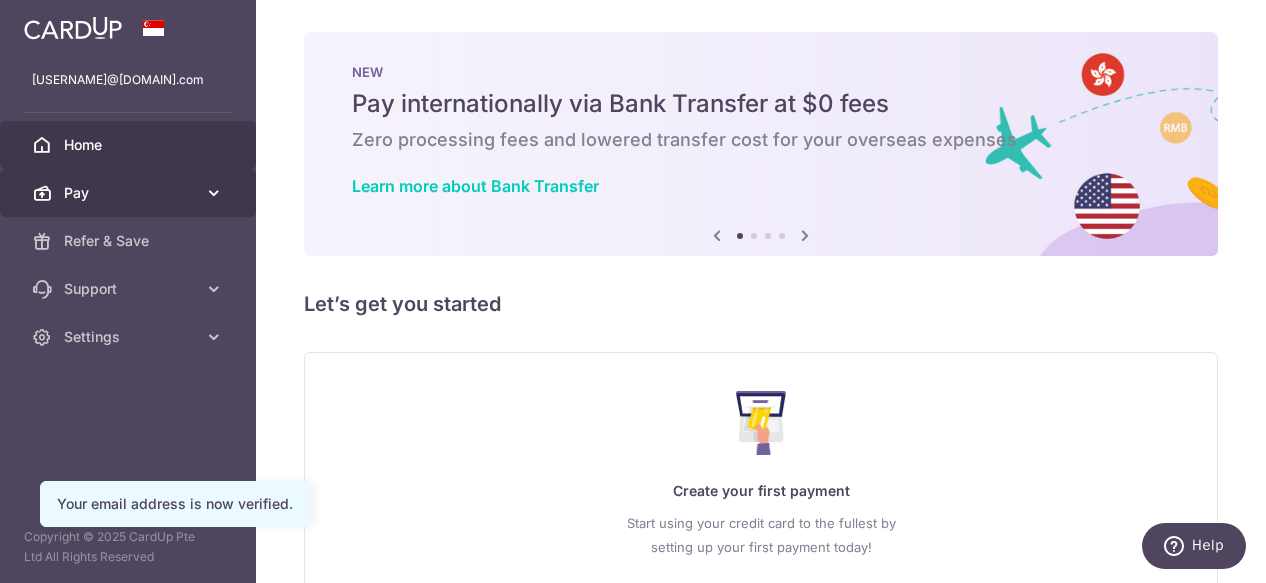 click on "Pay" at bounding box center (130, 193) 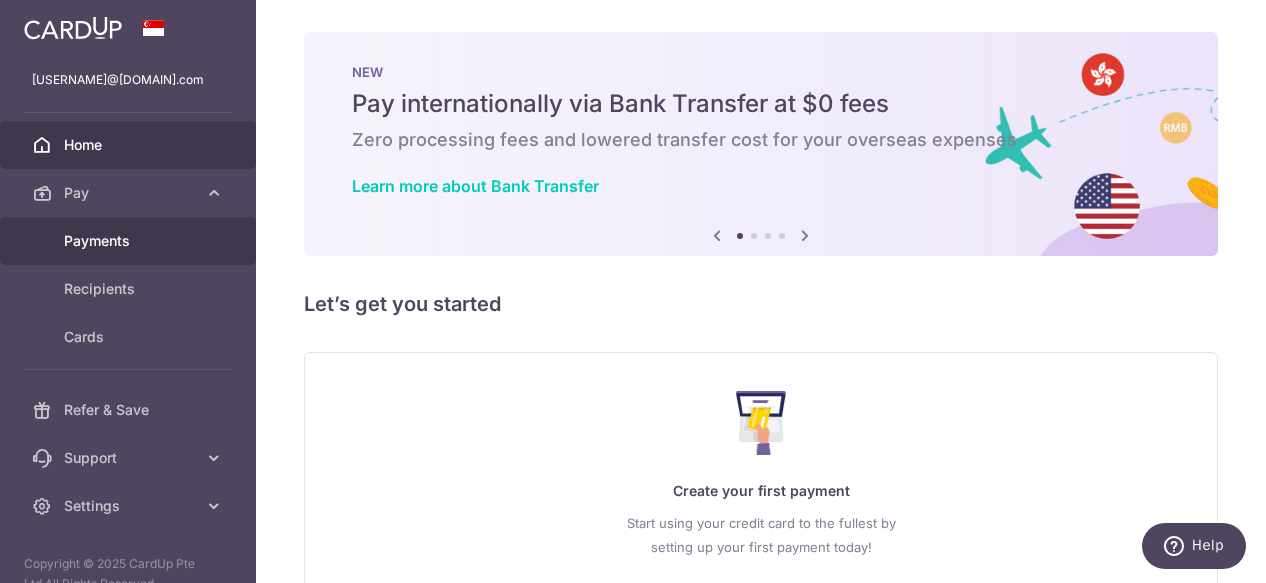 click on "Payments" at bounding box center (130, 241) 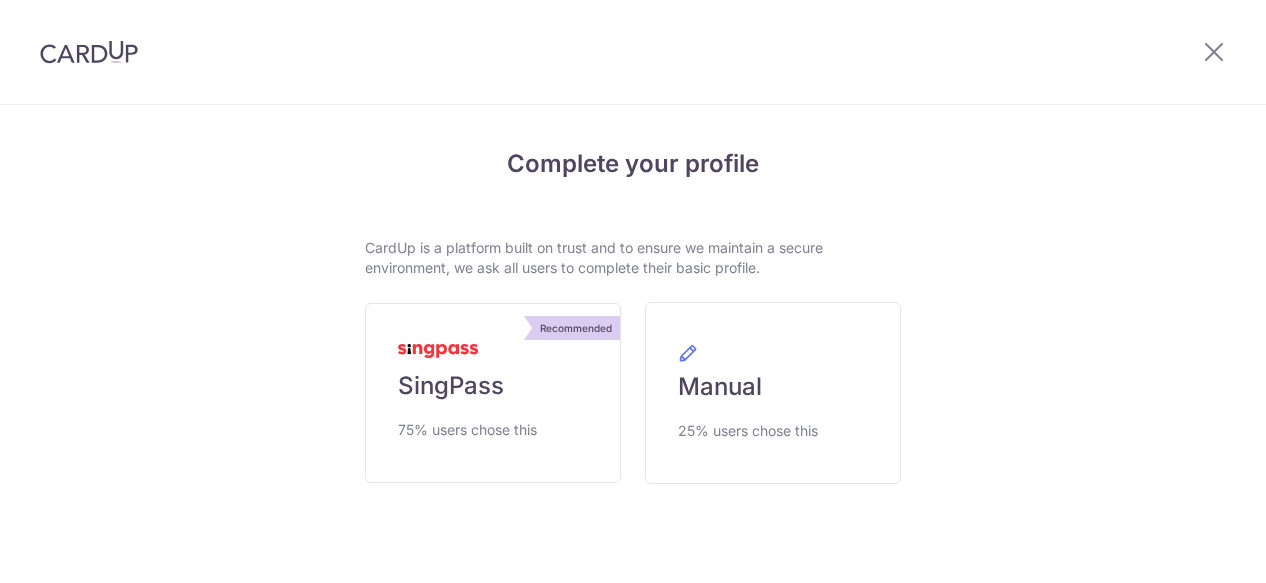 scroll, scrollTop: 0, scrollLeft: 0, axis: both 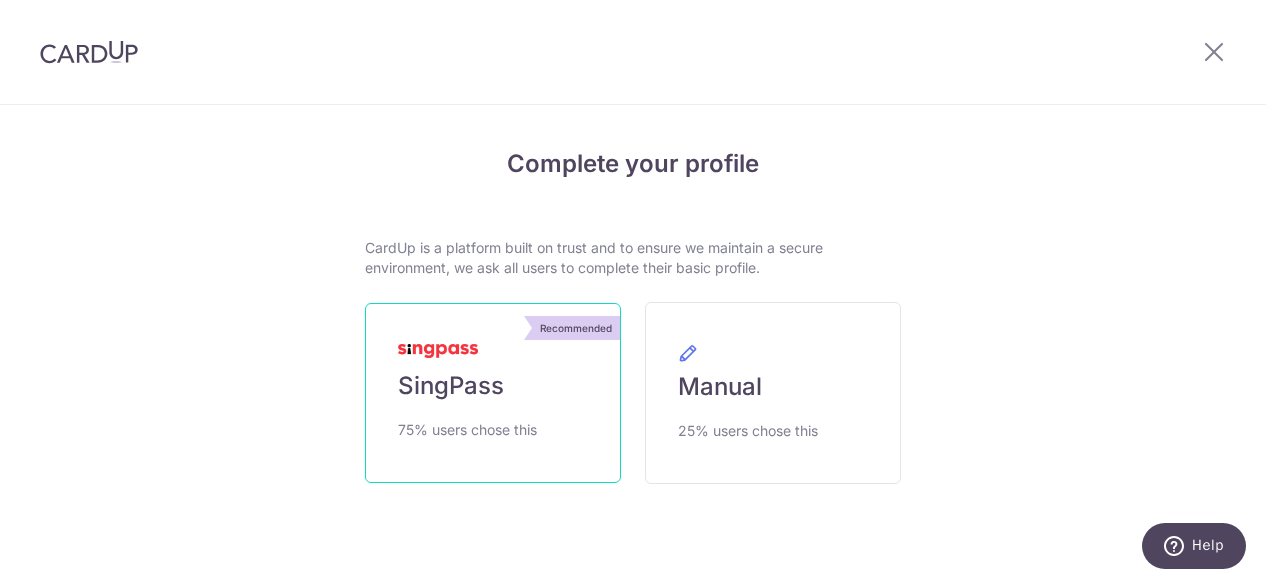 click on "SingPass" at bounding box center (451, 386) 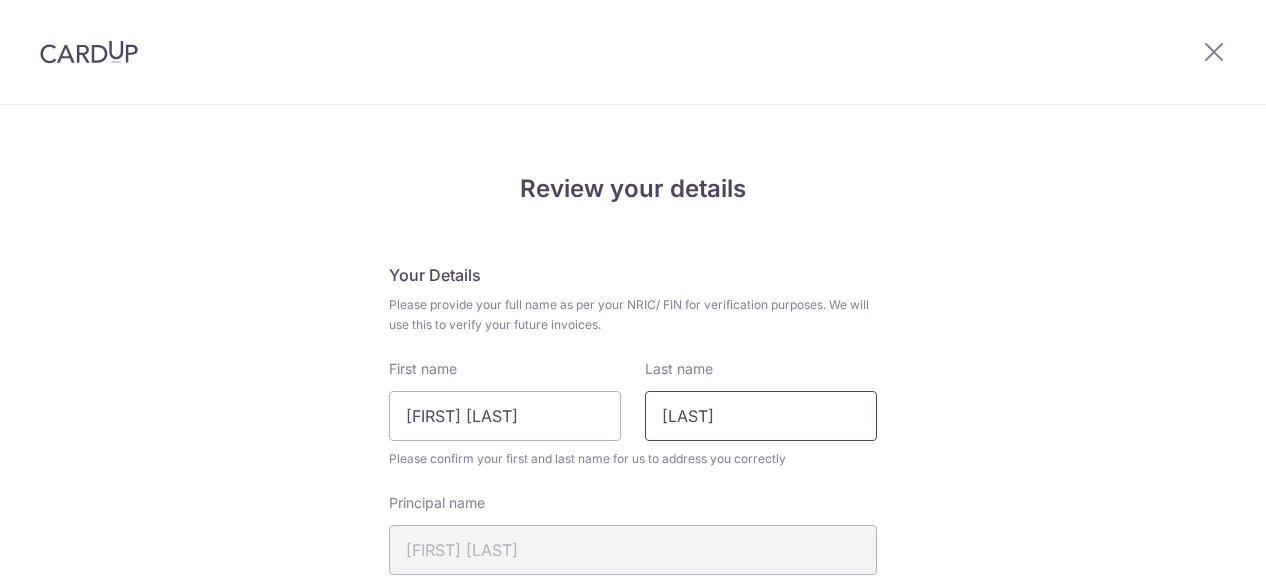 scroll, scrollTop: 0, scrollLeft: 0, axis: both 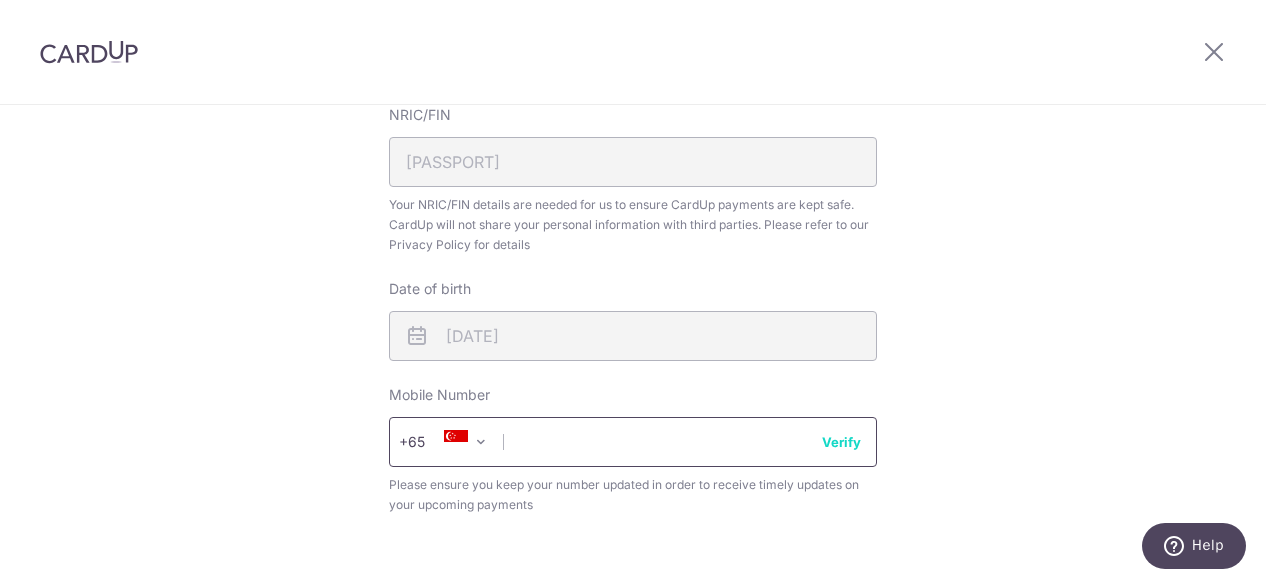 click at bounding box center (633, 442) 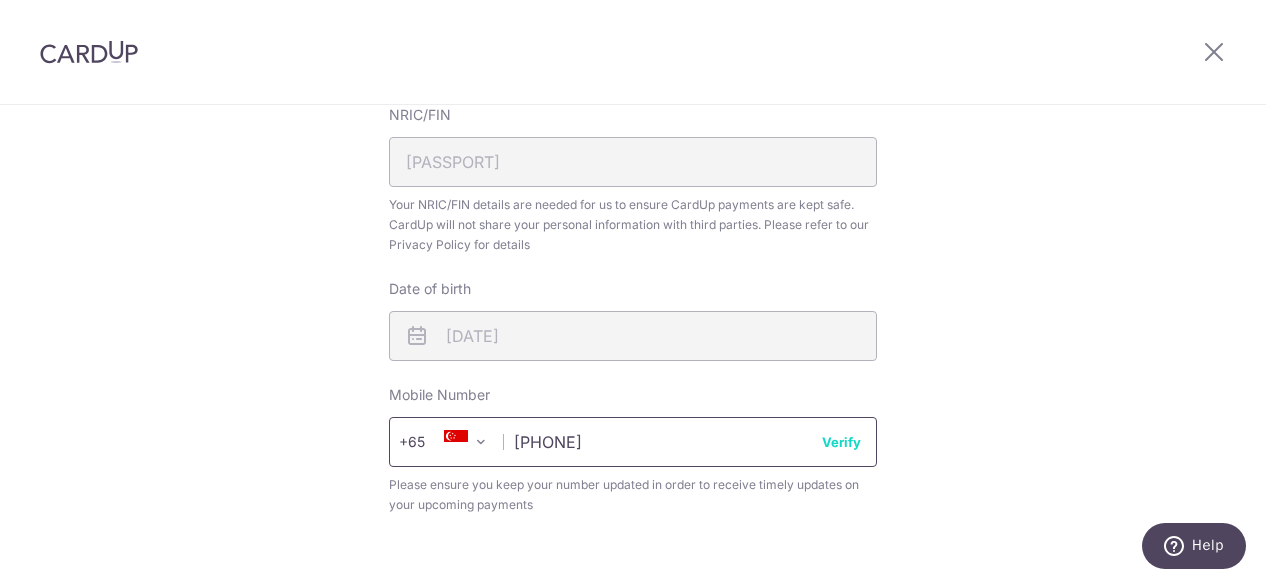click on "[PHONE]" at bounding box center (633, 442) 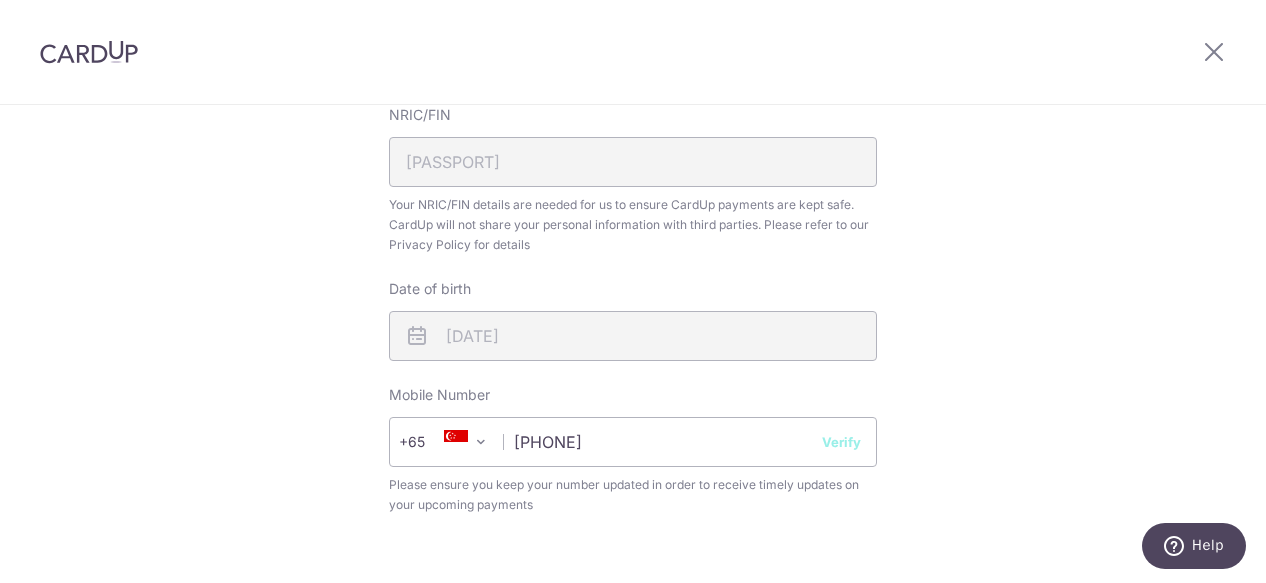 click on "Verify" at bounding box center [841, 442] 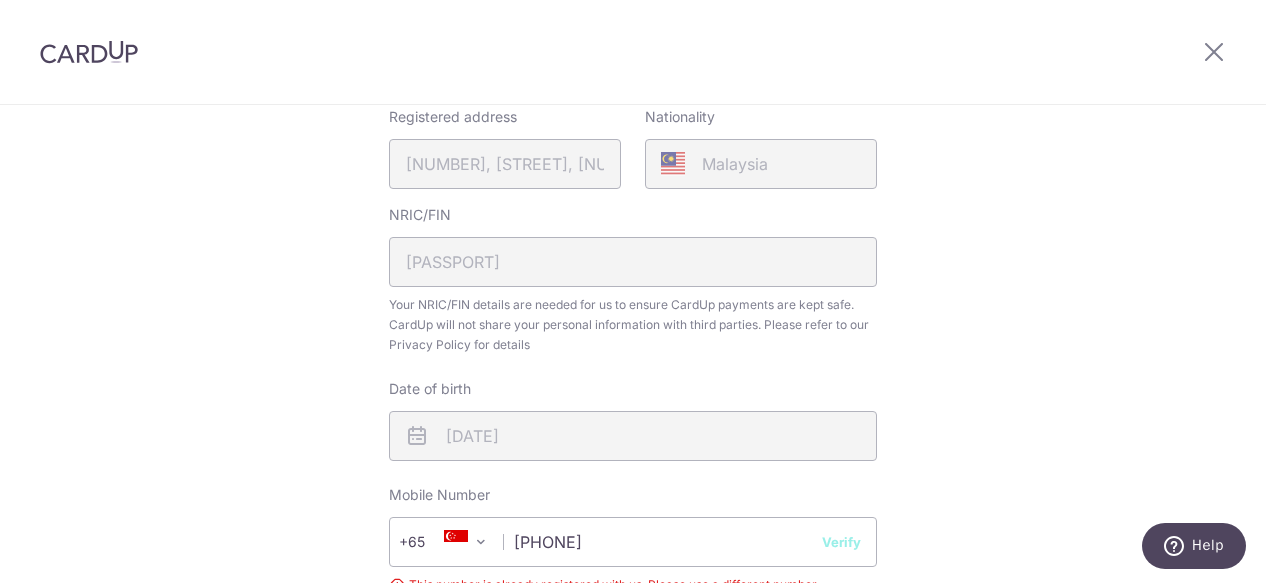 scroll, scrollTop: 600, scrollLeft: 0, axis: vertical 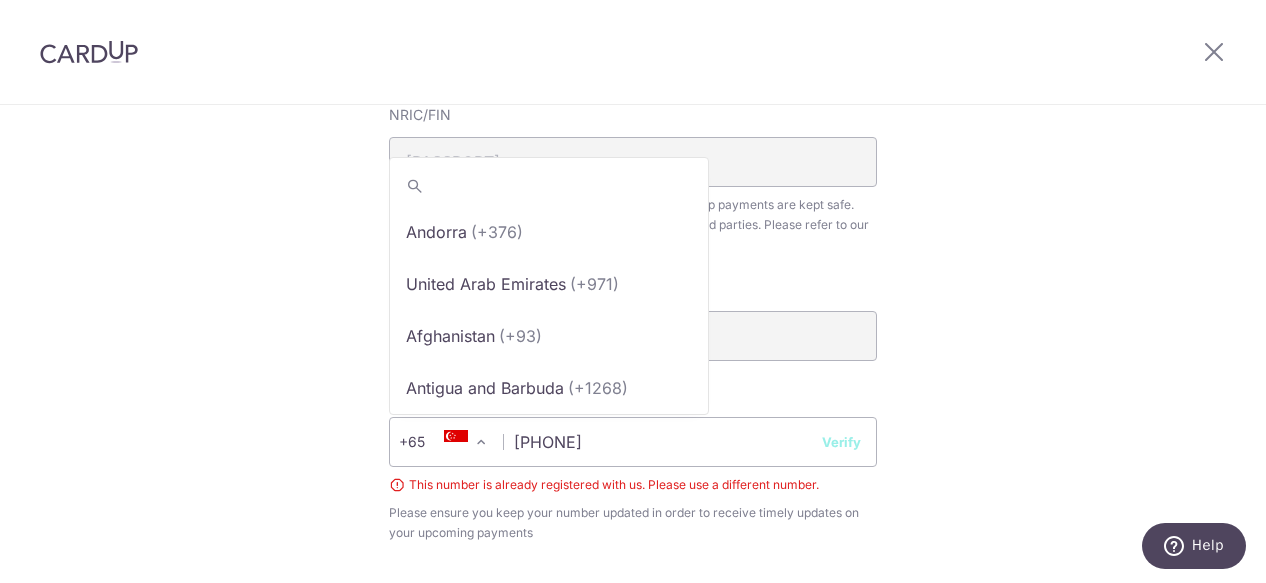 click at bounding box center (481, 442) 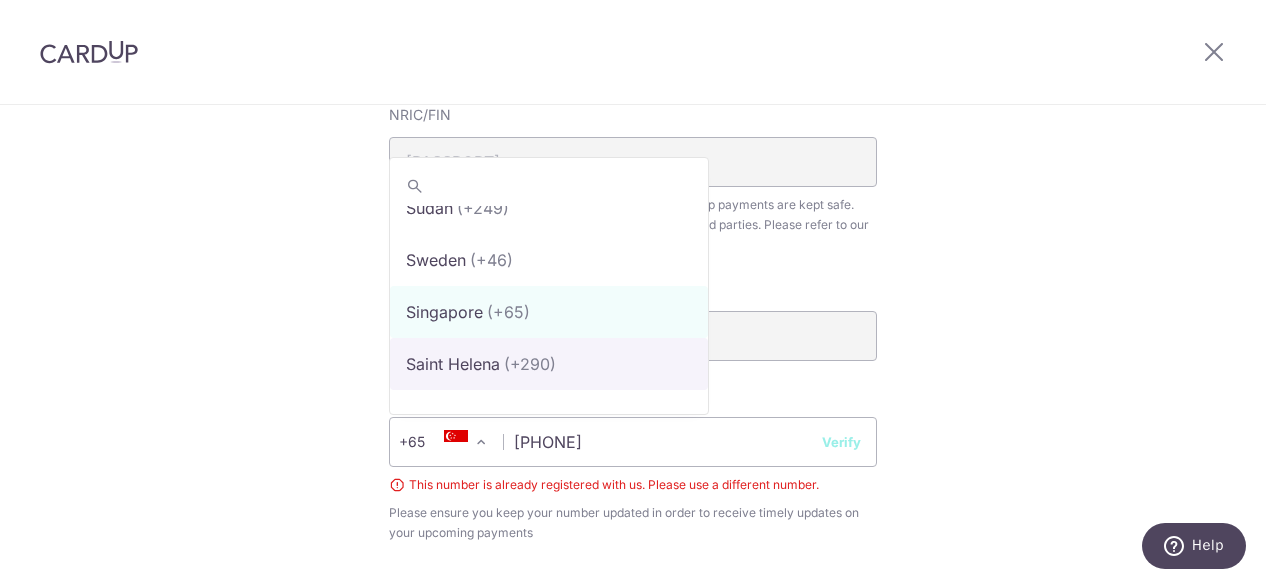 click on "+65" at bounding box center (426, 442) 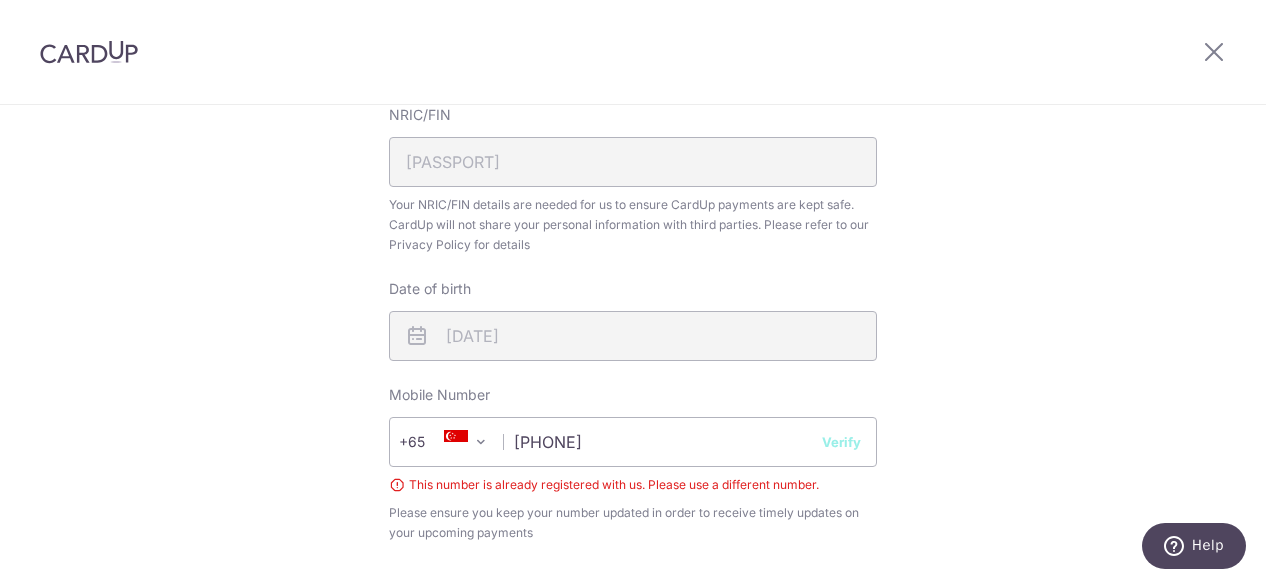 click on "+65" at bounding box center (426, 442) 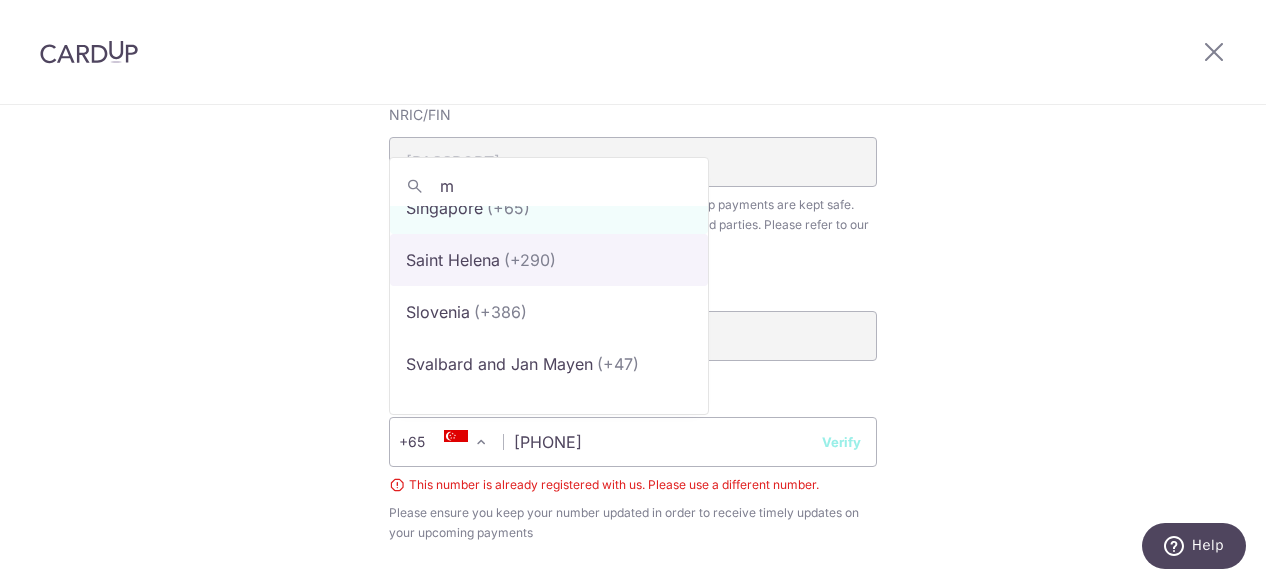 scroll, scrollTop: 0, scrollLeft: 0, axis: both 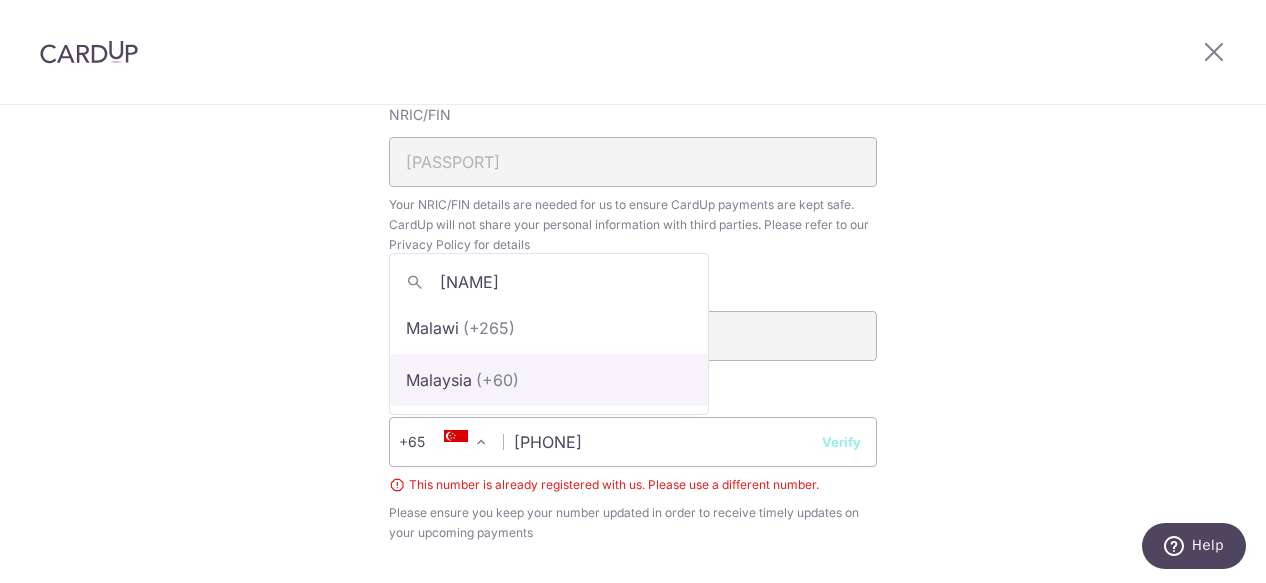 type on "mala" 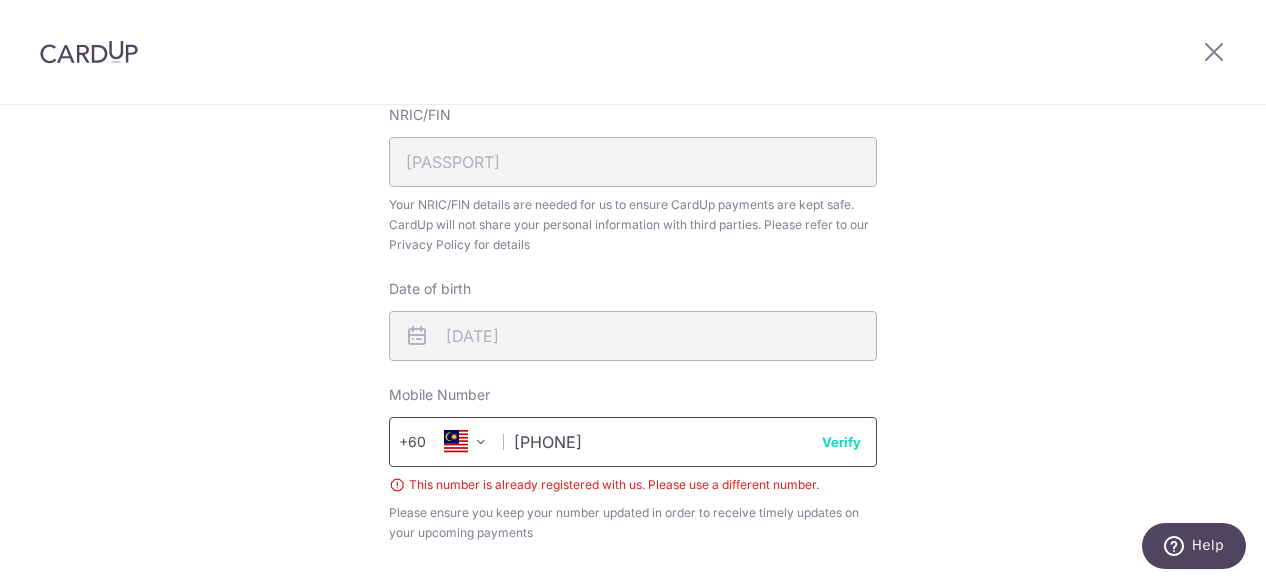drag, startPoint x: 606, startPoint y: 448, endPoint x: 484, endPoint y: 440, distance: 122.26202 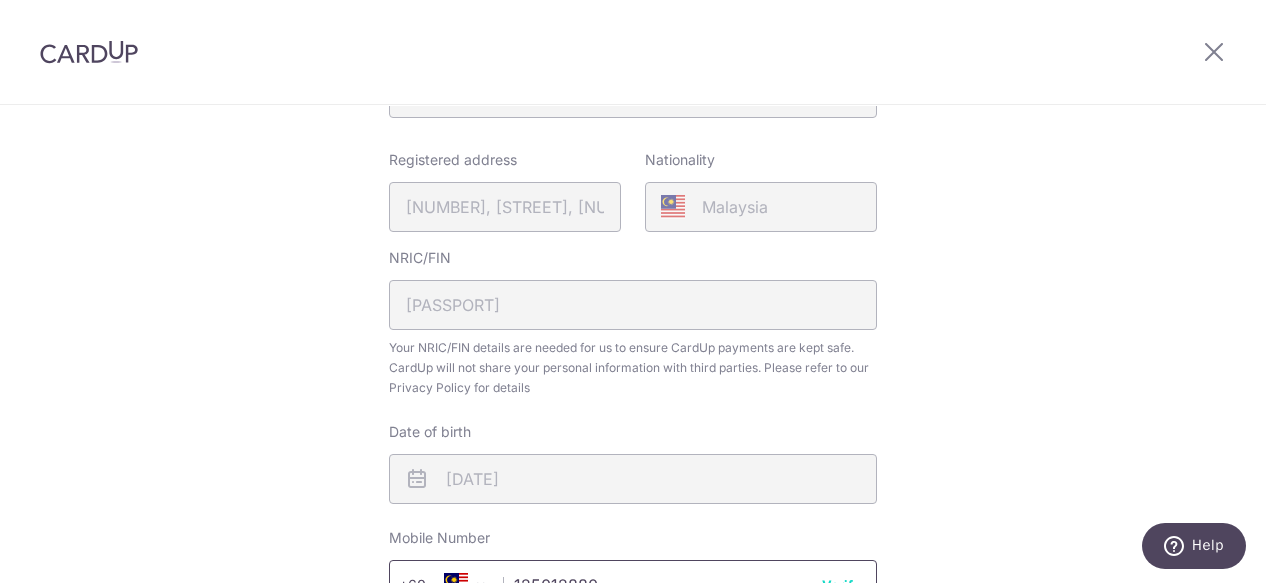 scroll, scrollTop: 500, scrollLeft: 0, axis: vertical 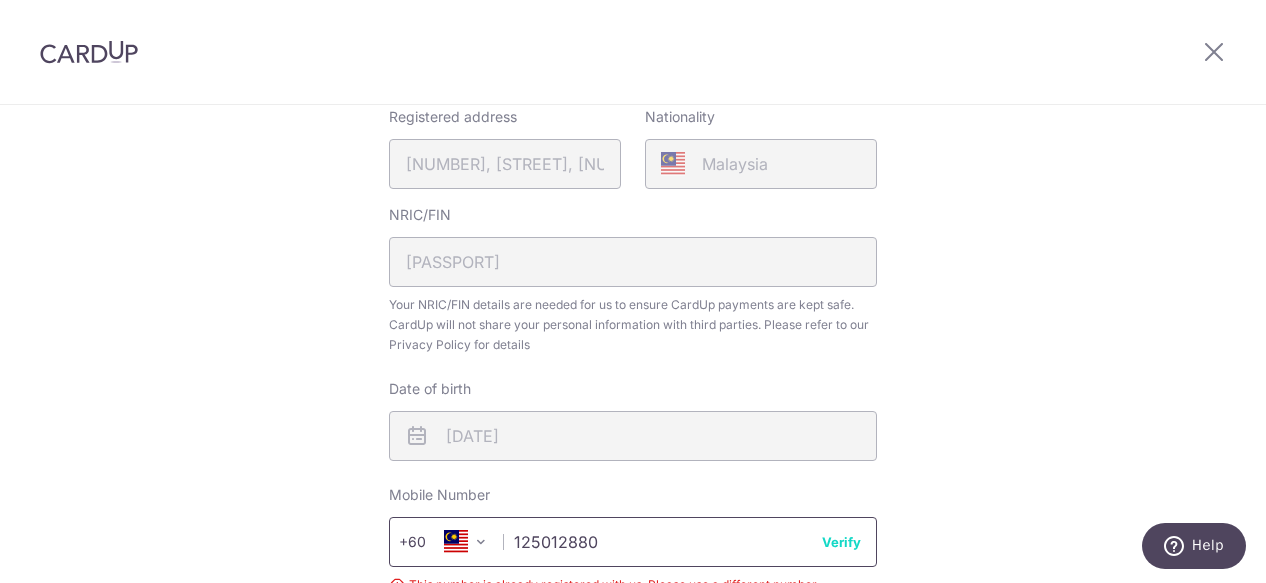 type on "125012880" 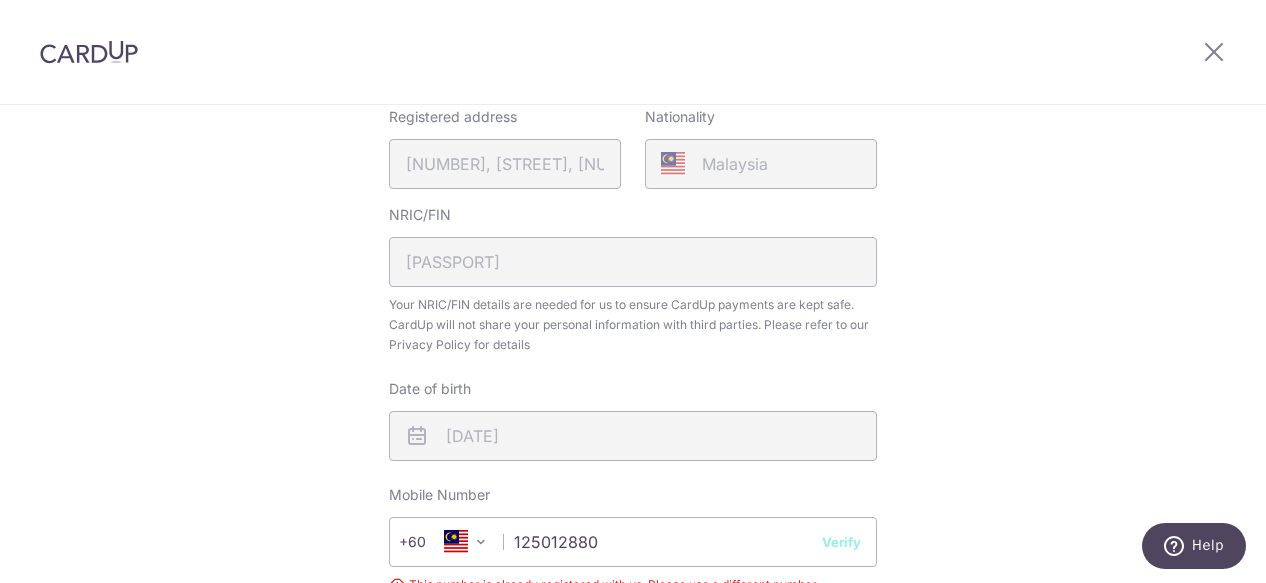 click on "Verify" at bounding box center (841, 542) 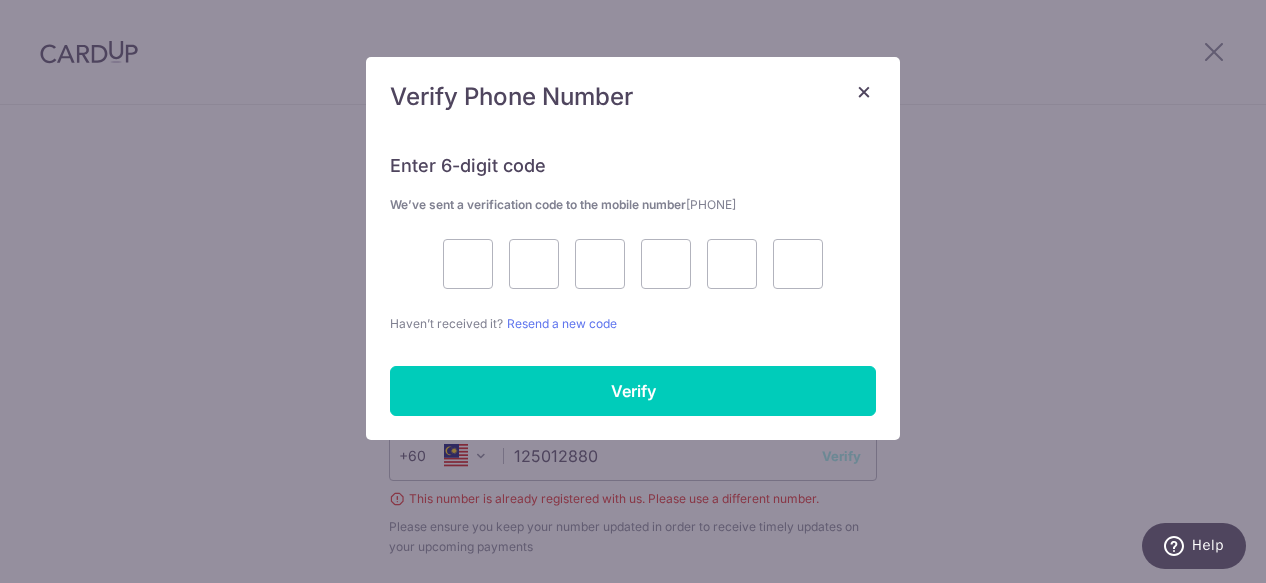 scroll, scrollTop: 700, scrollLeft: 0, axis: vertical 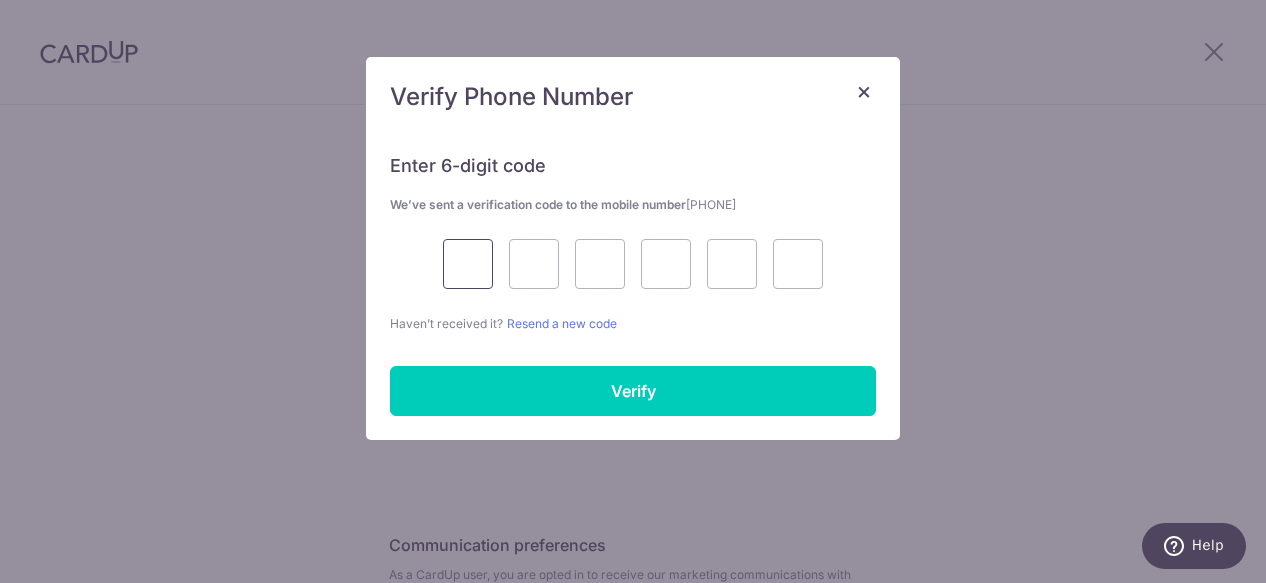click at bounding box center (468, 264) 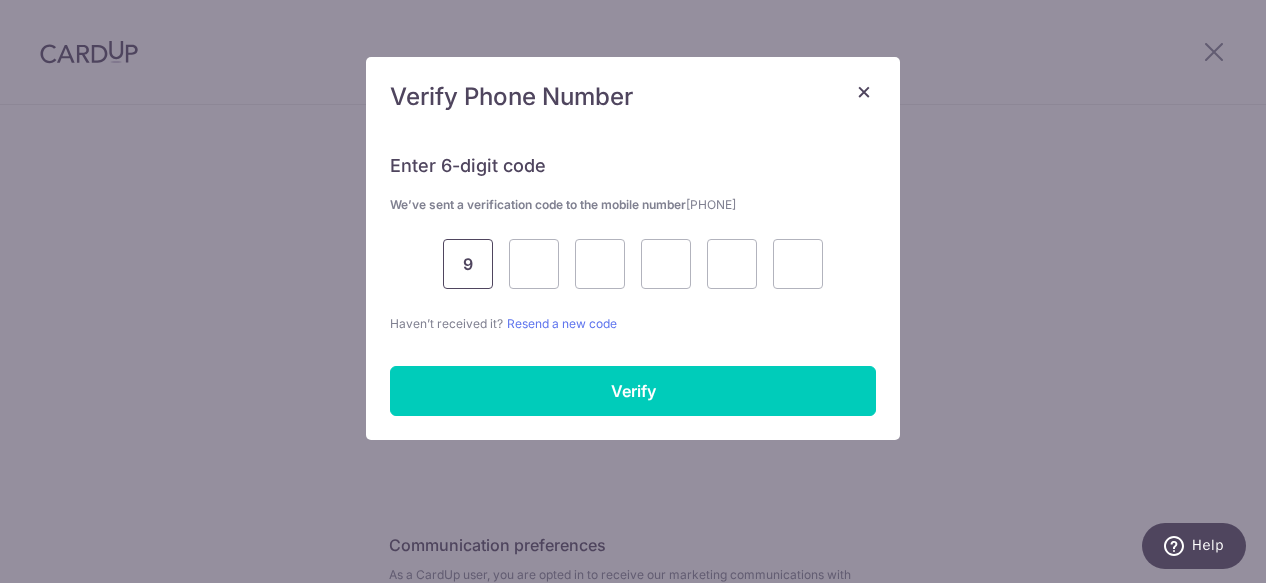 type on "9" 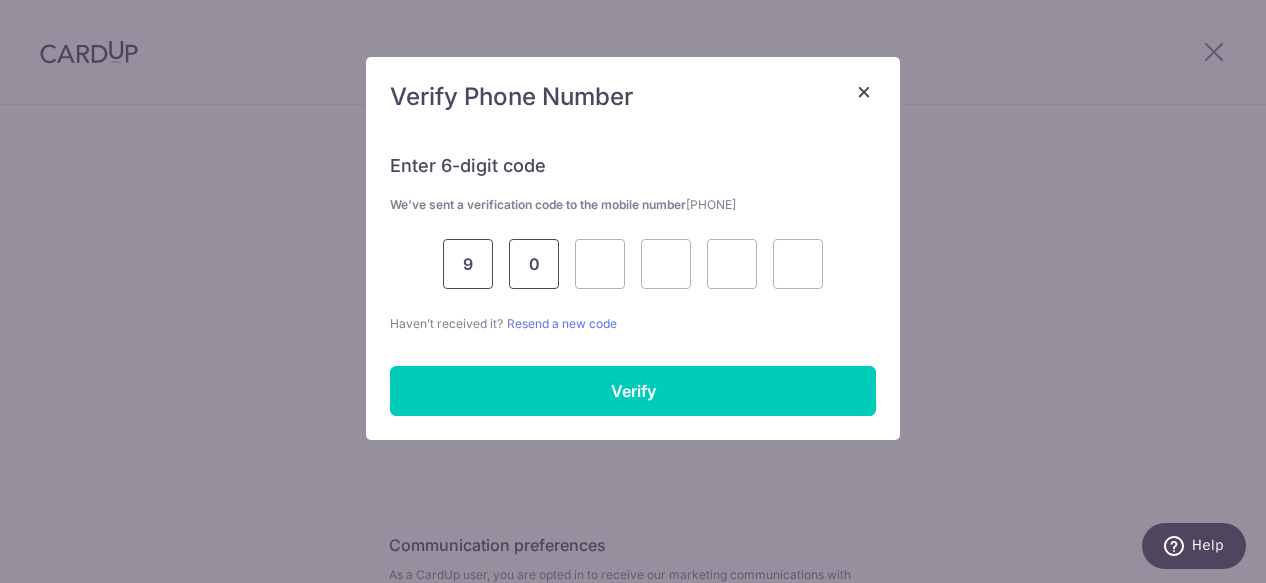 type on "0" 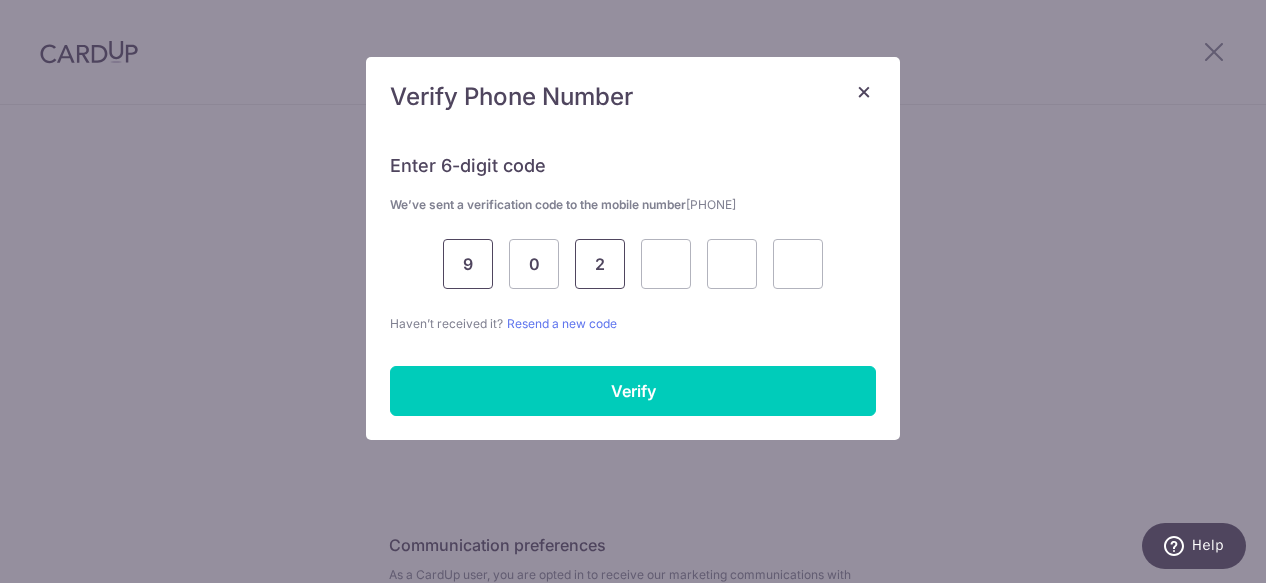 type on "2" 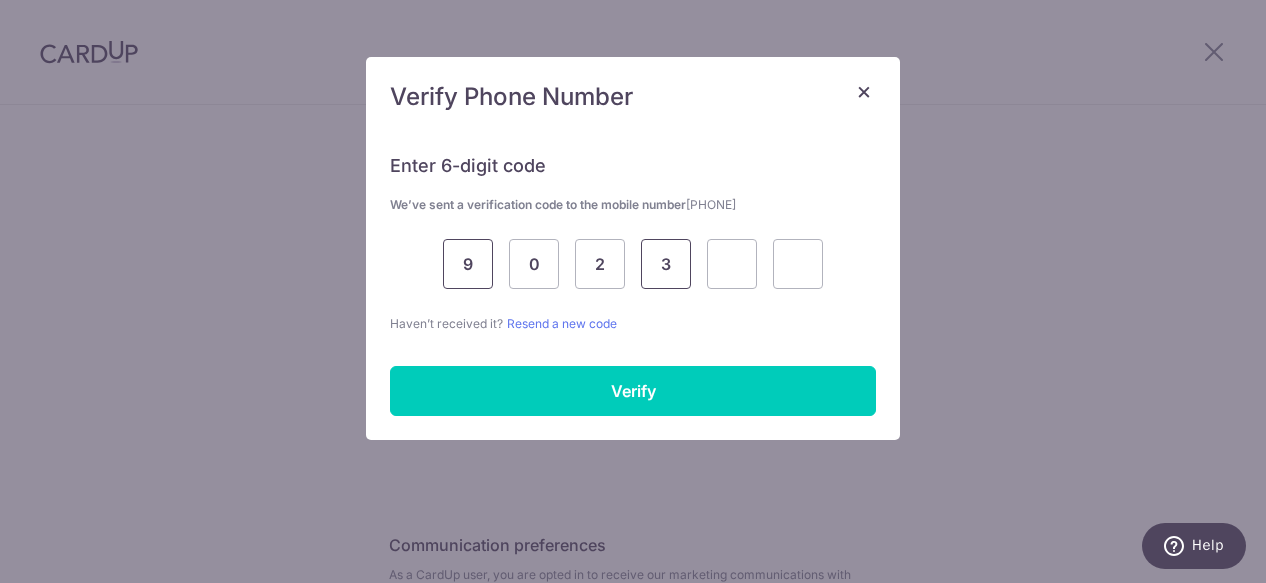 type on "3" 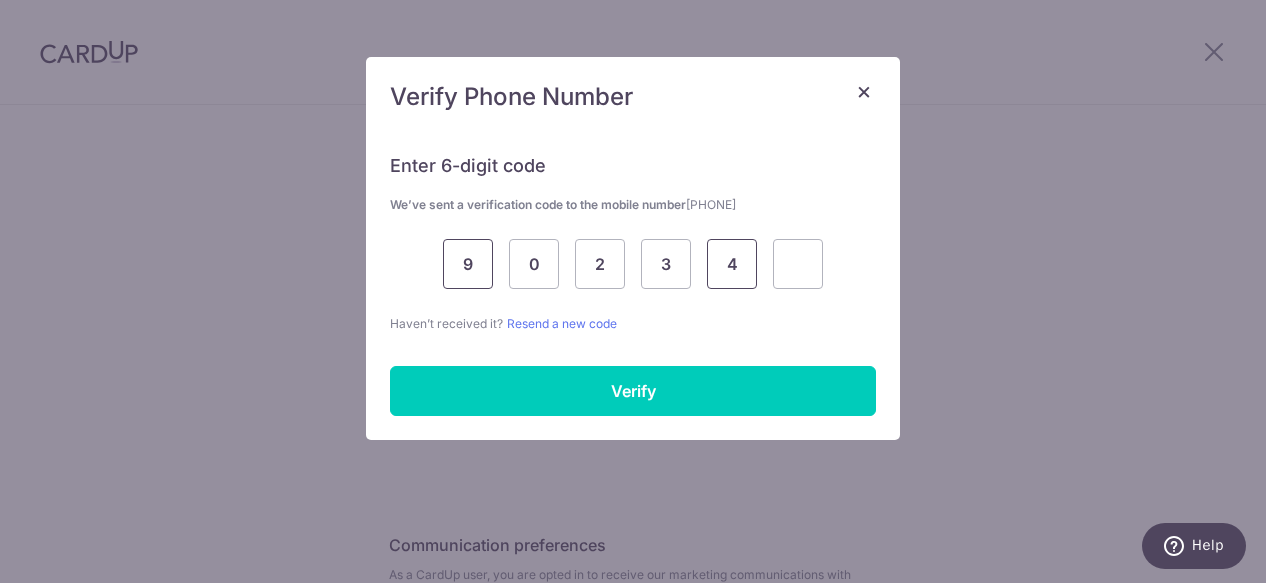 type on "4" 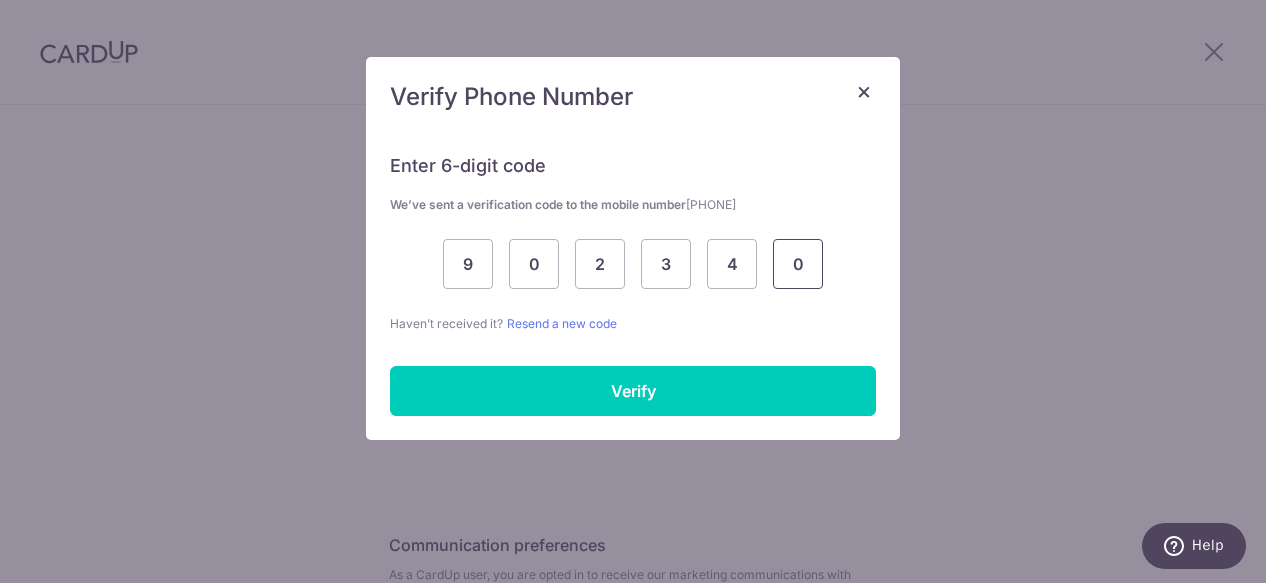 type on "0" 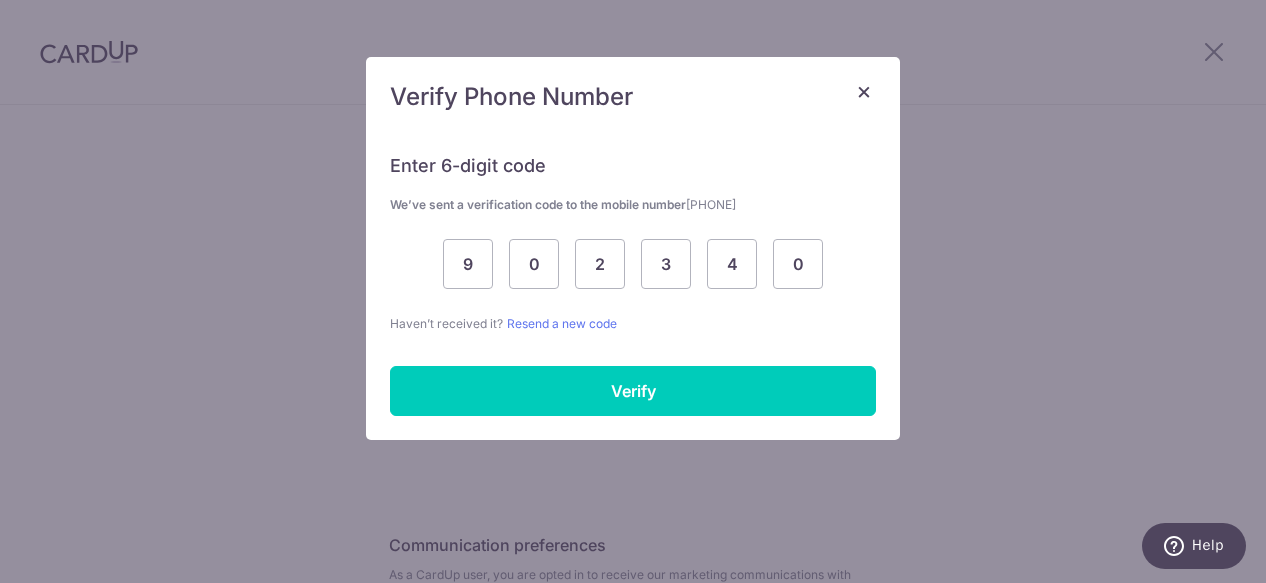 click on "Enter 6-digit code
We’ve sent a verification code to the mobile number  +60125012880
9
0
2
3
4
0
Haven’t received it?
Resend a new code
Verify" at bounding box center [633, 285] 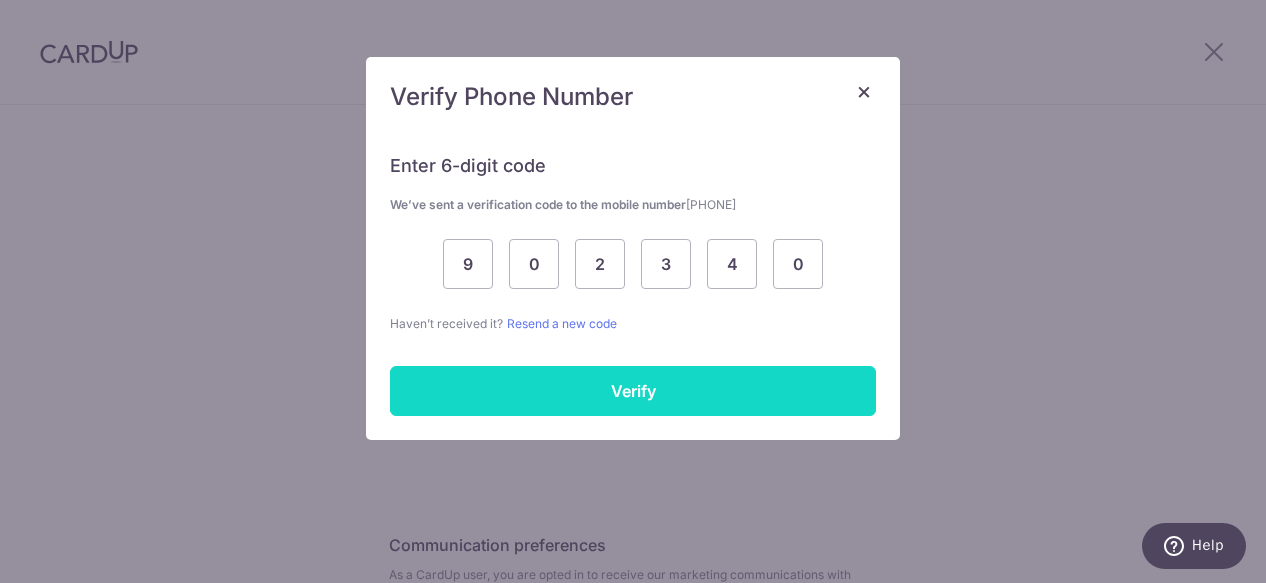 click on "Verify" at bounding box center [633, 391] 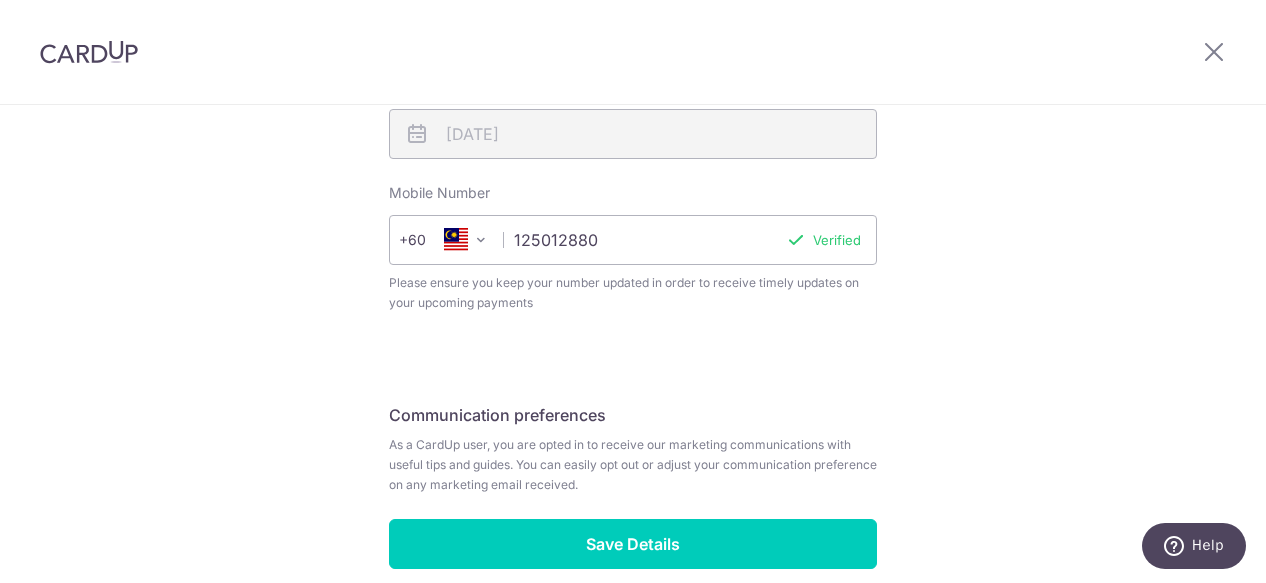scroll, scrollTop: 897, scrollLeft: 0, axis: vertical 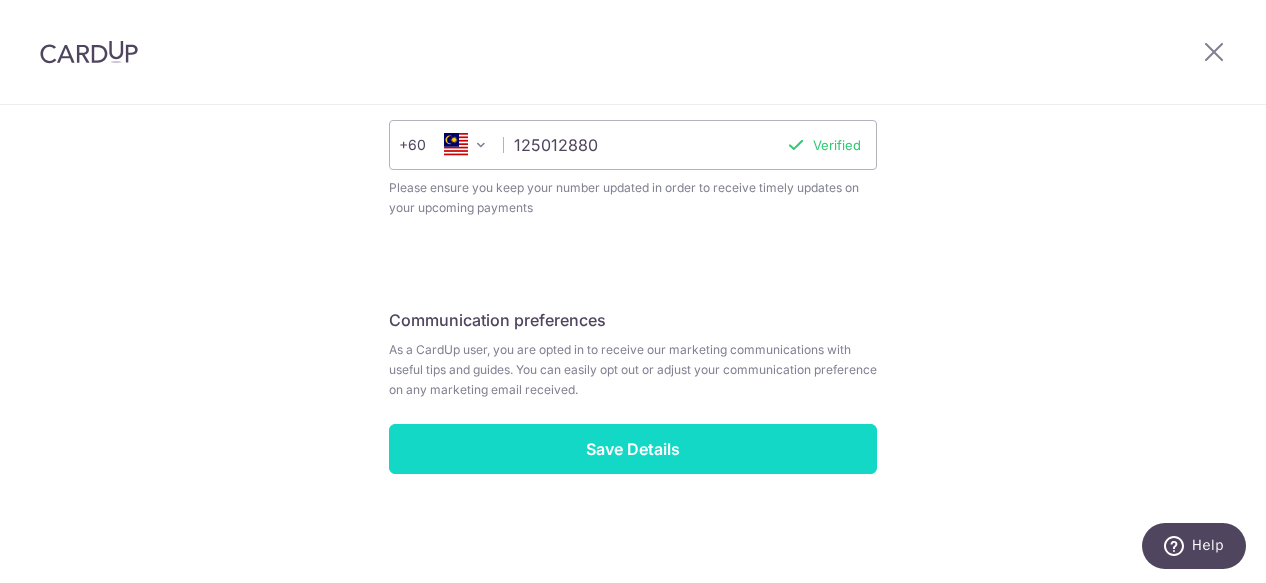click on "Save Details" at bounding box center [633, 449] 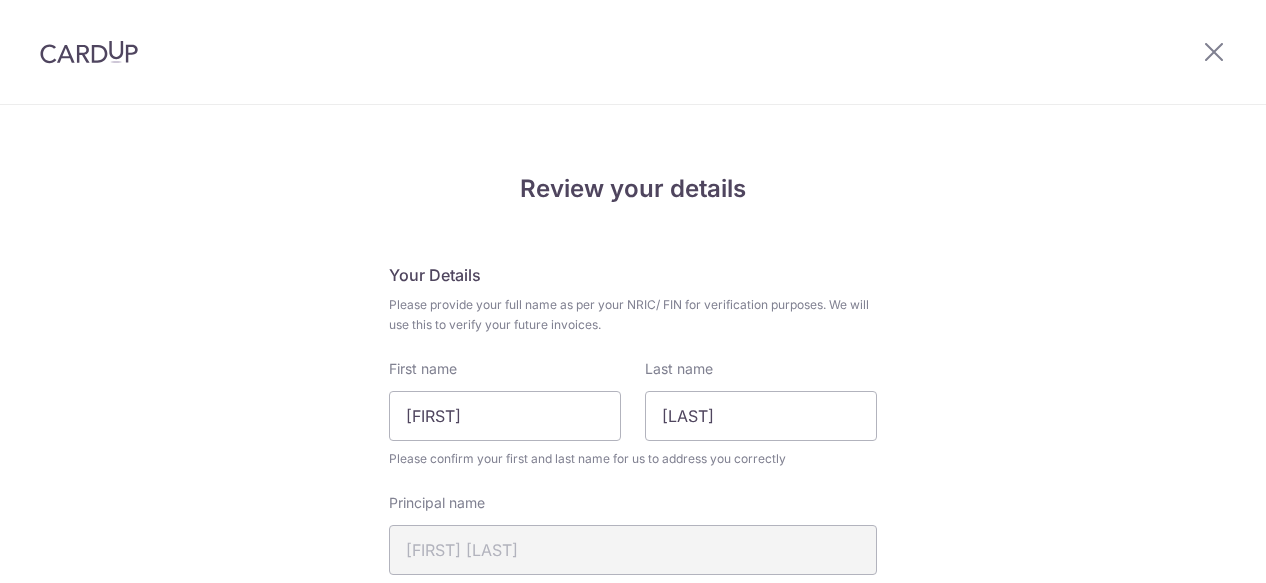 scroll, scrollTop: 0, scrollLeft: 0, axis: both 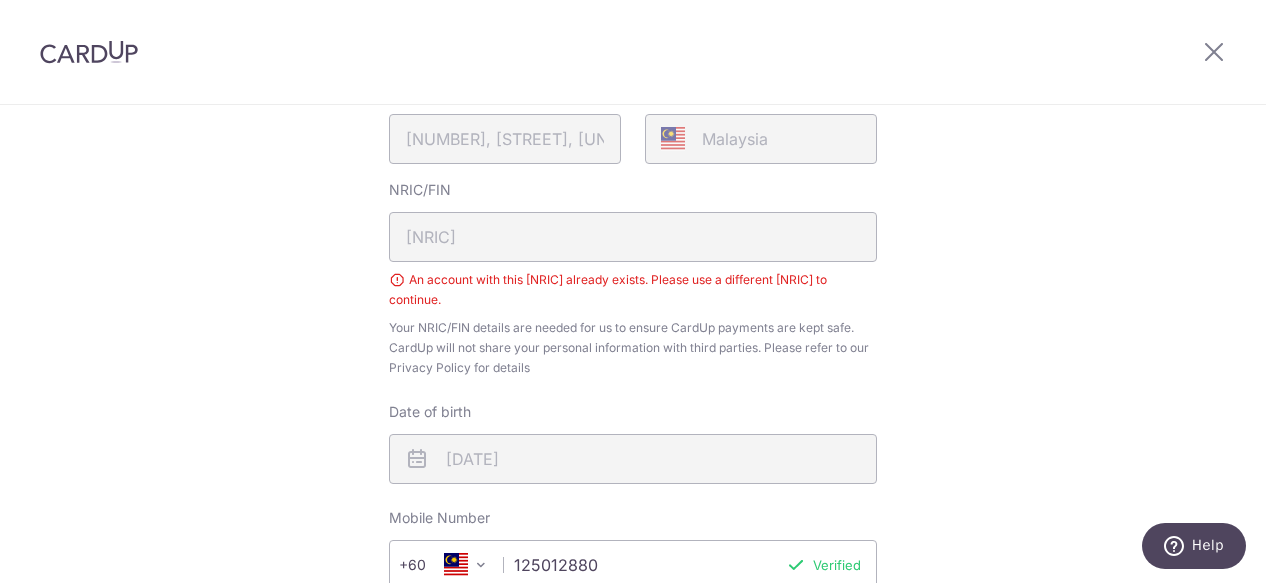 click on "[NRIC]/[FIN]
[NRIC]
An account with this [NRIC] already exists. Please use a different [NRIC] to continue.
Your [NRIC]/[FIN] details are needed for us to ensure CardUp payments are kept safe. CardUp will not share your personal information with third parties. Please refer to our Privacy Policy for details" at bounding box center (633, 279) 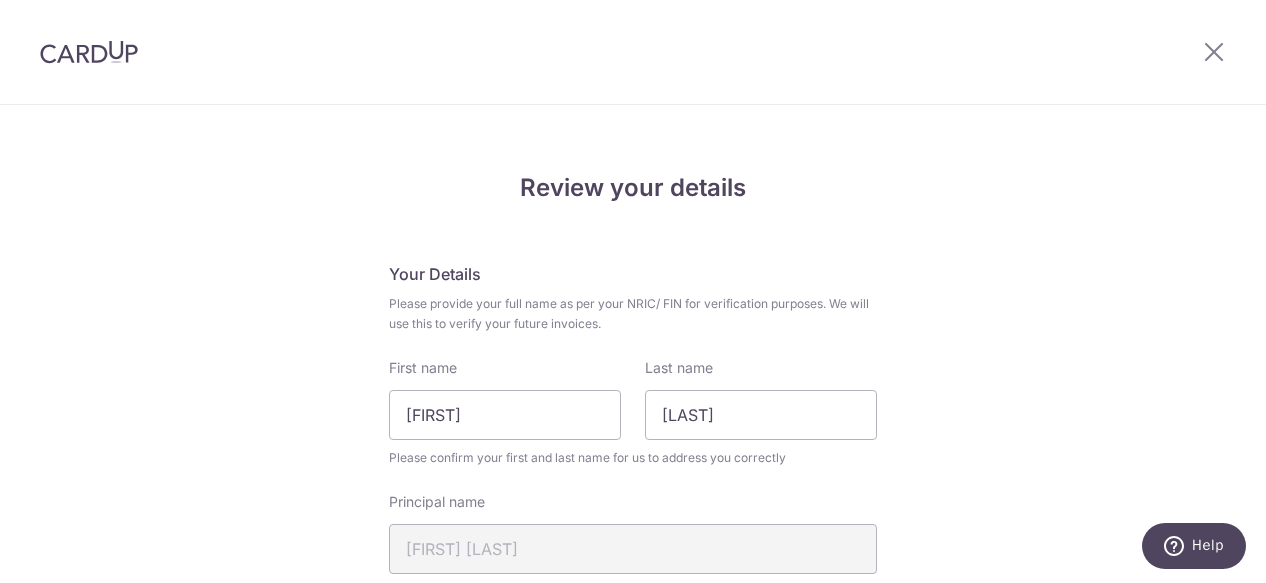 scroll, scrollTop: 0, scrollLeft: 0, axis: both 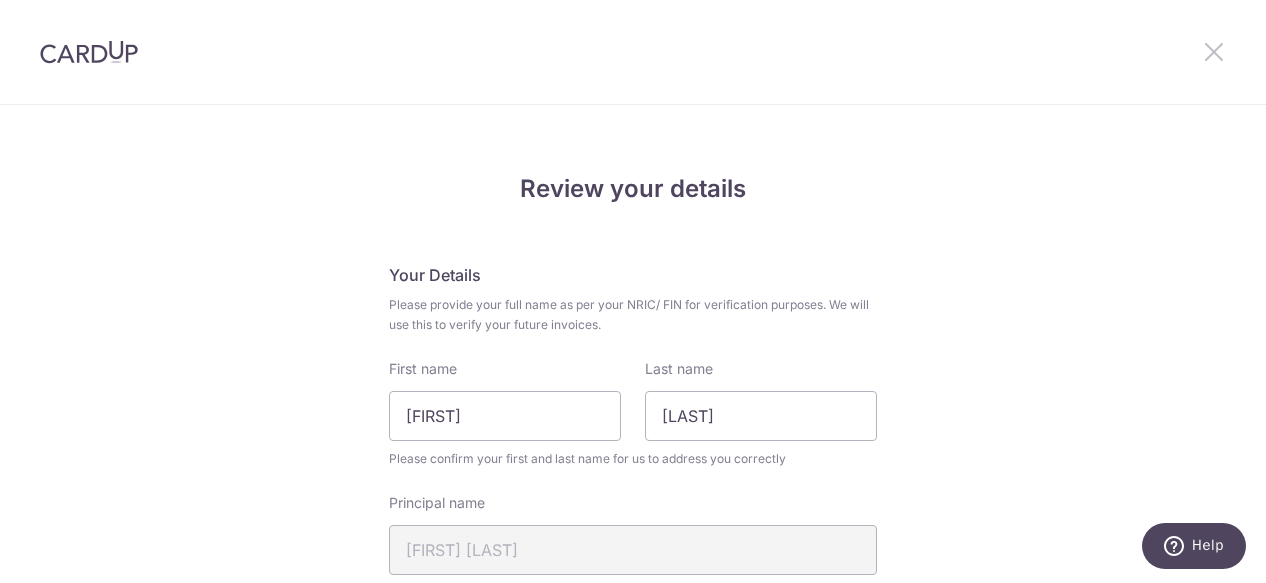 click at bounding box center (1214, 51) 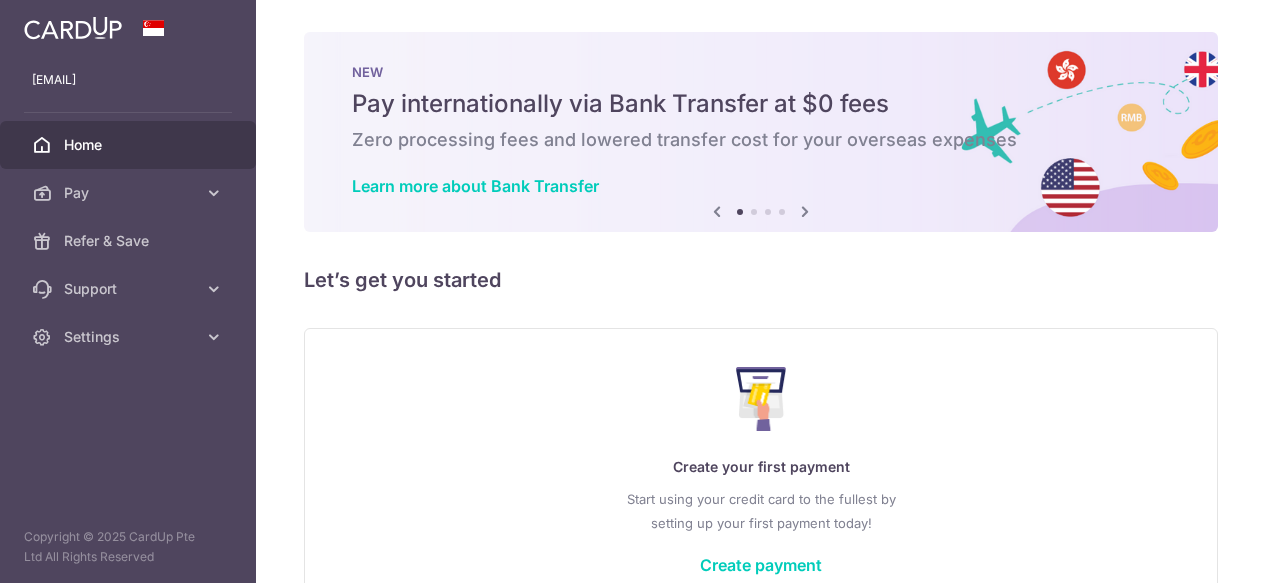 scroll, scrollTop: 0, scrollLeft: 0, axis: both 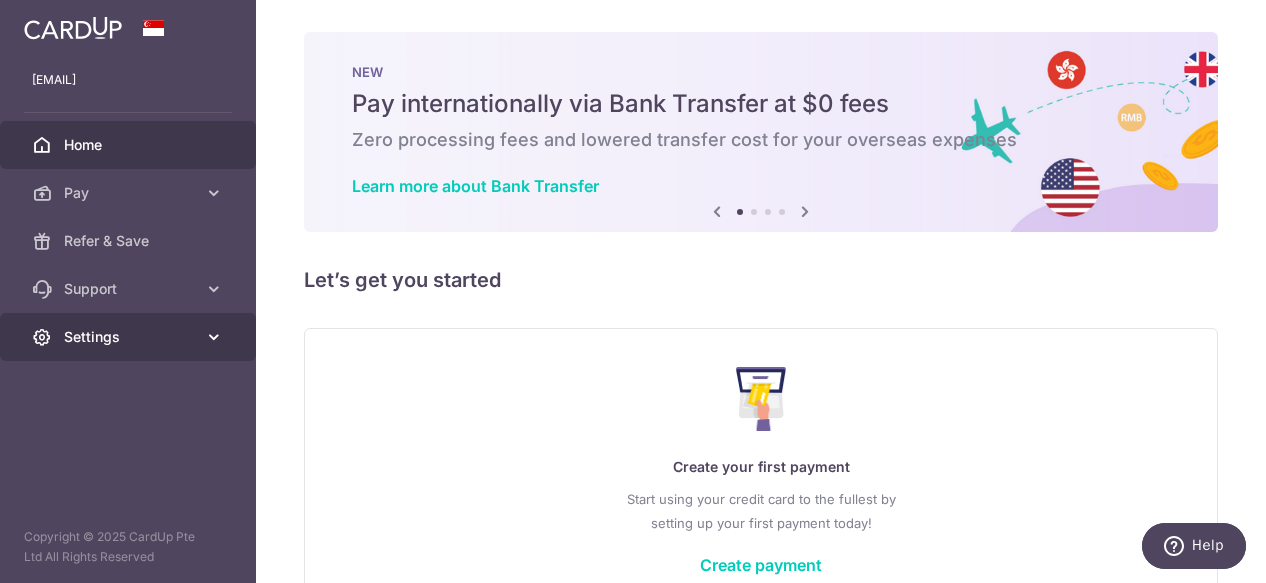 click on "Settings" at bounding box center [130, 337] 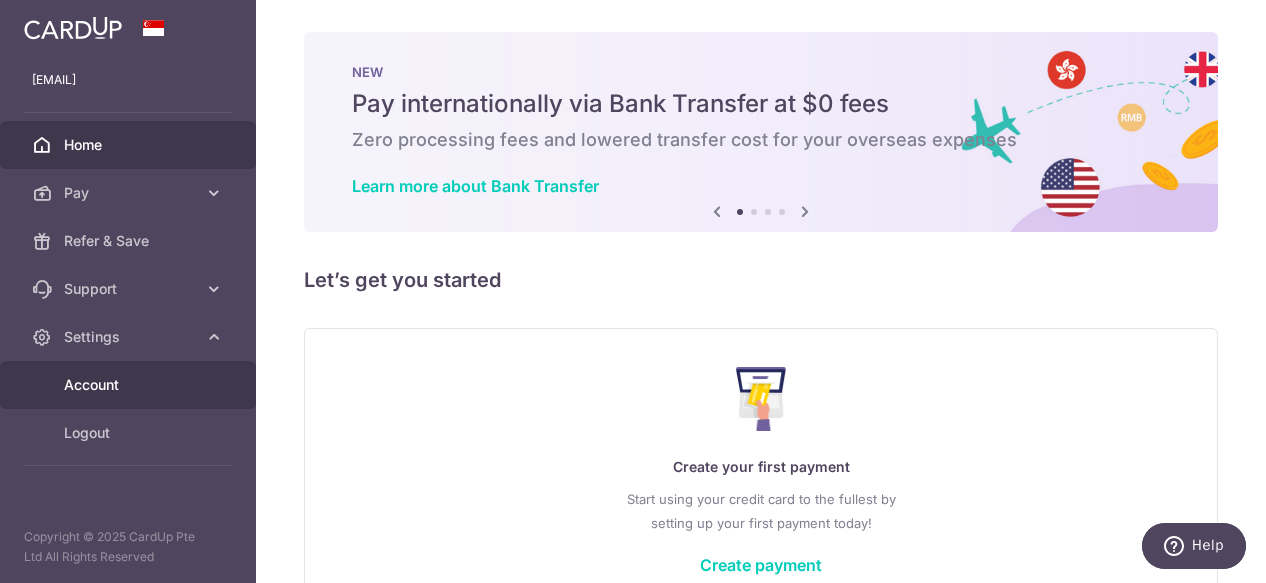 click on "Account" at bounding box center (128, 385) 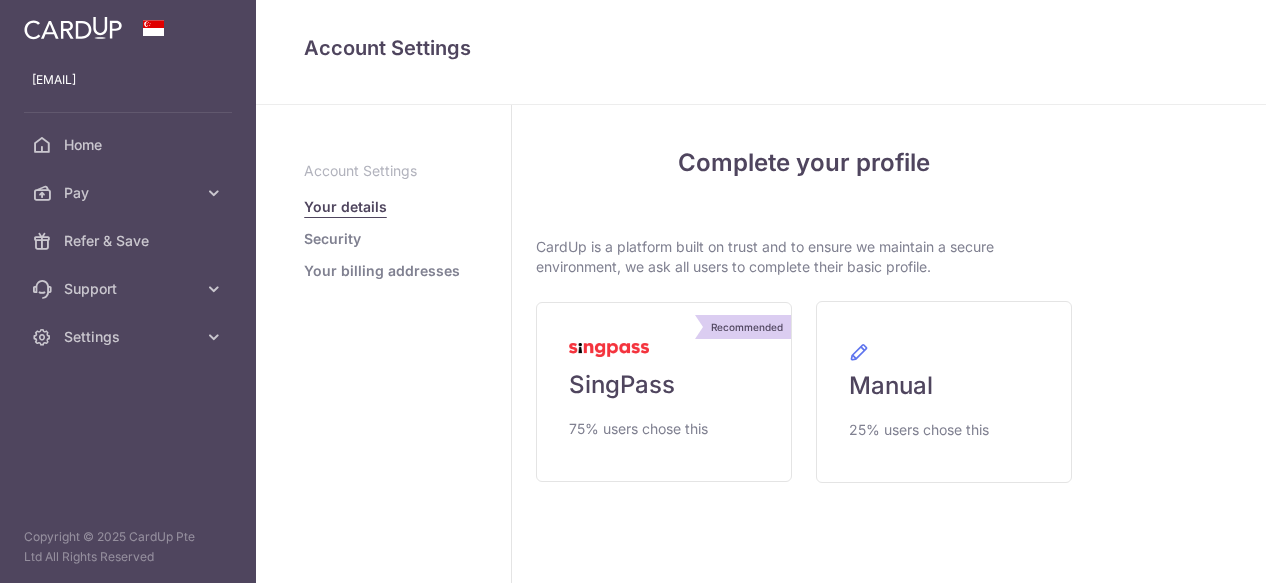 scroll, scrollTop: 0, scrollLeft: 0, axis: both 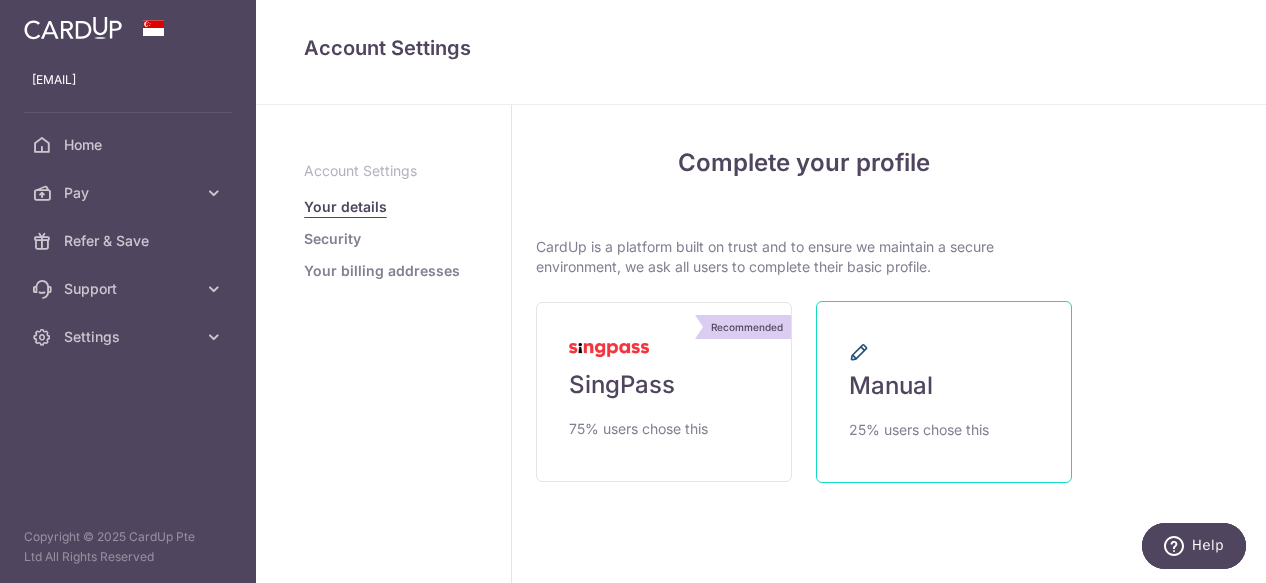click on "Manual" at bounding box center (891, 386) 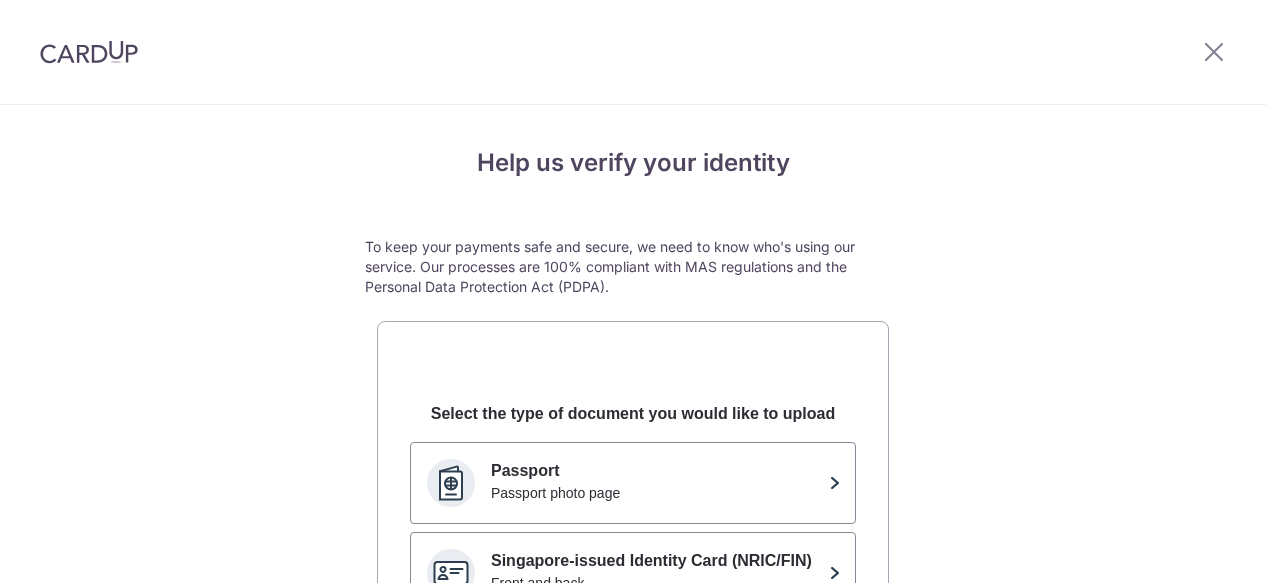 scroll, scrollTop: 0, scrollLeft: 0, axis: both 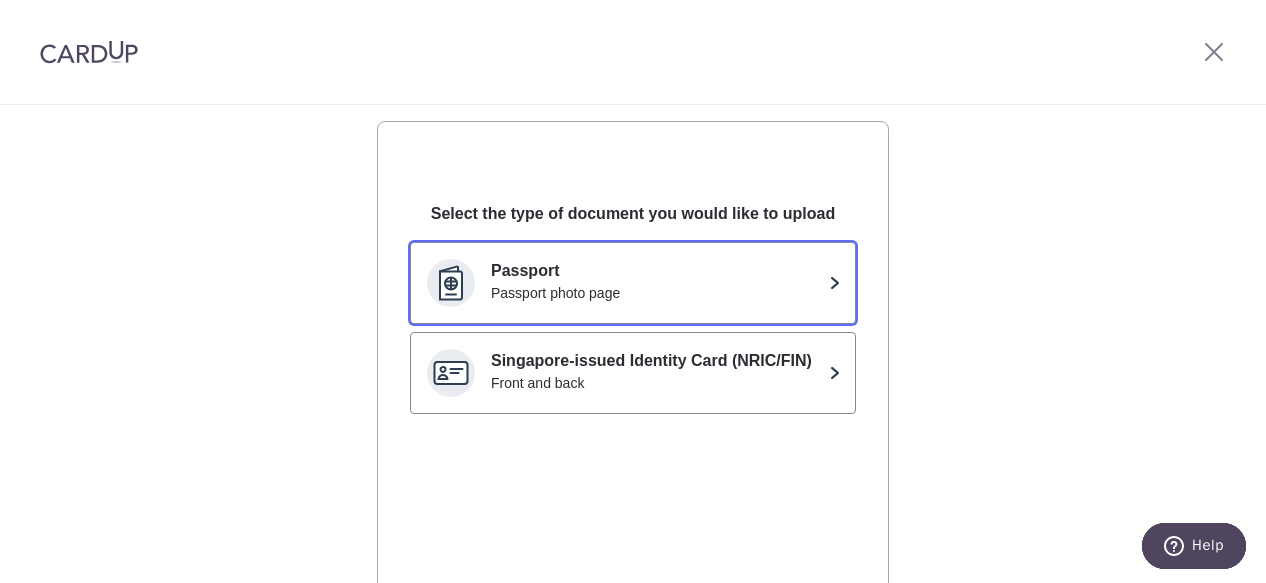 click on "Passport photo page" 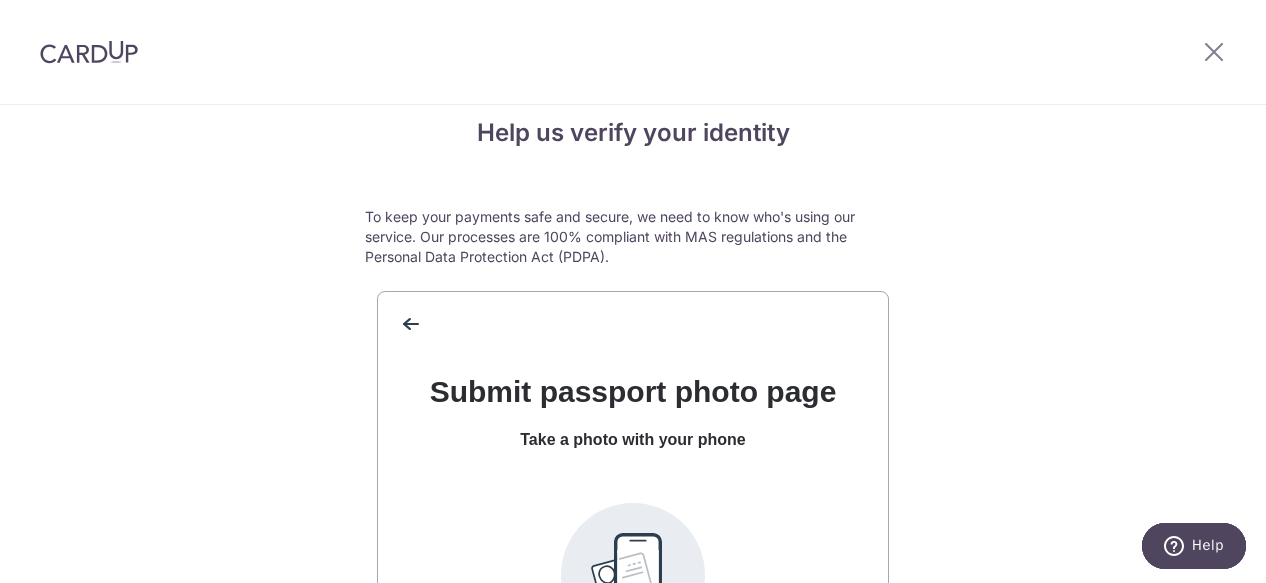 scroll, scrollTop: 0, scrollLeft: 0, axis: both 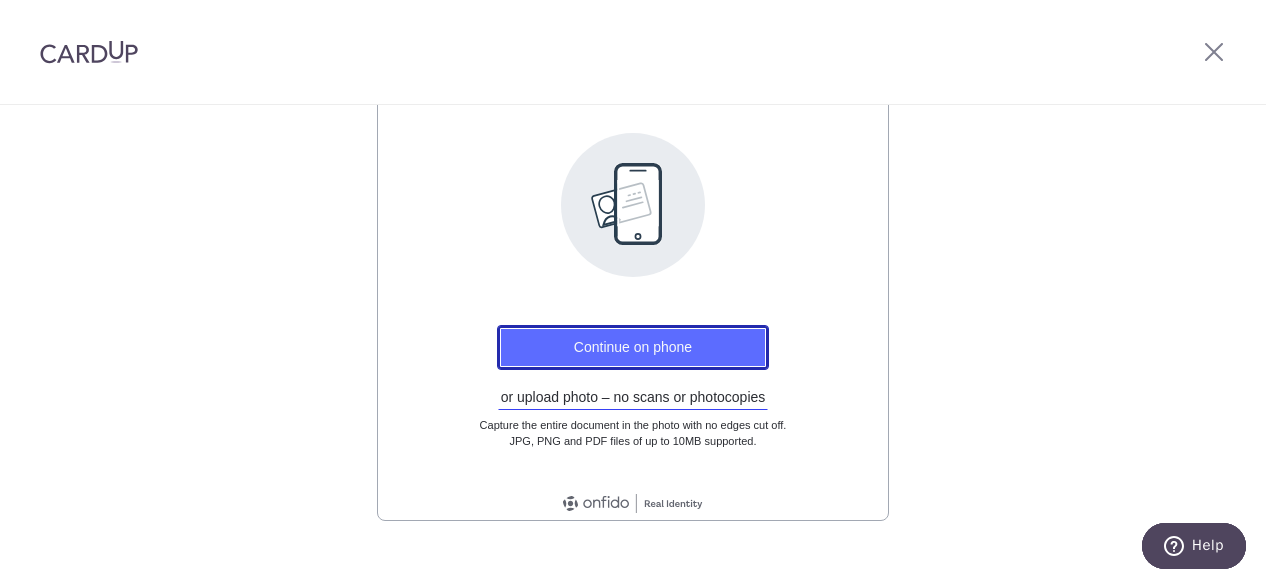 click on "Continue on phone" 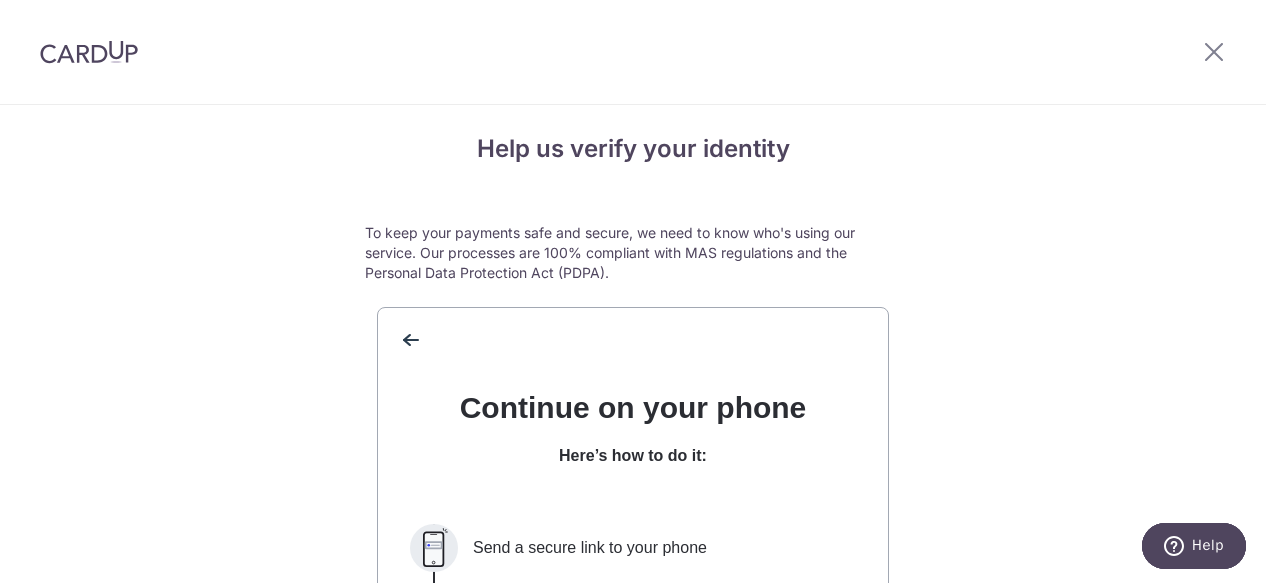 scroll, scrollTop: 0, scrollLeft: 0, axis: both 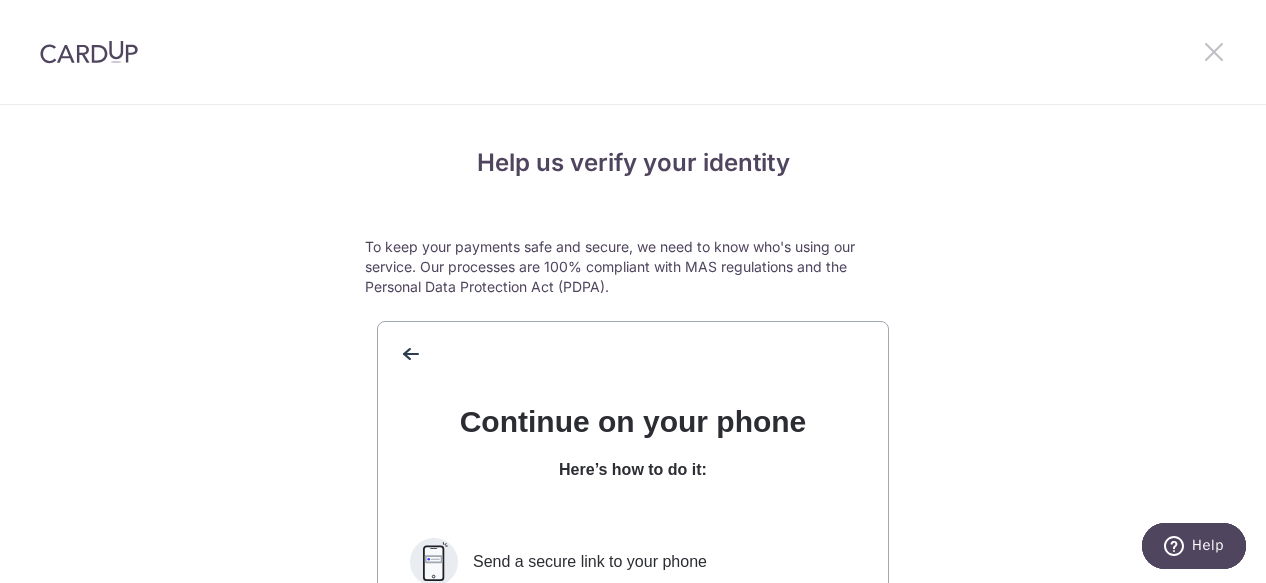 click at bounding box center (1214, 51) 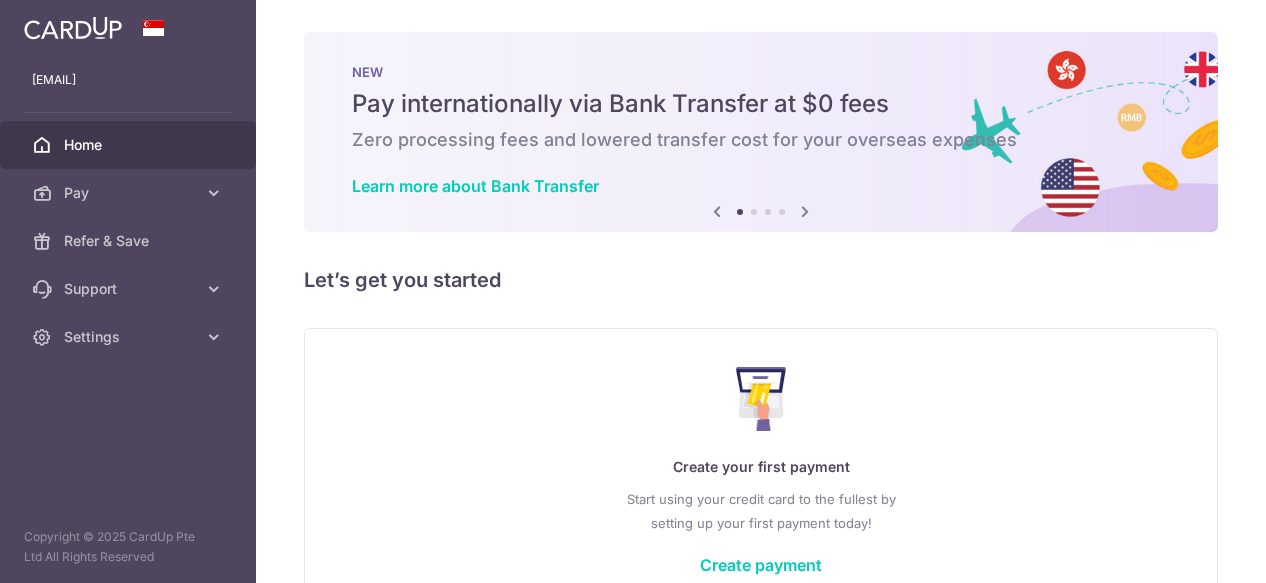 scroll, scrollTop: 0, scrollLeft: 0, axis: both 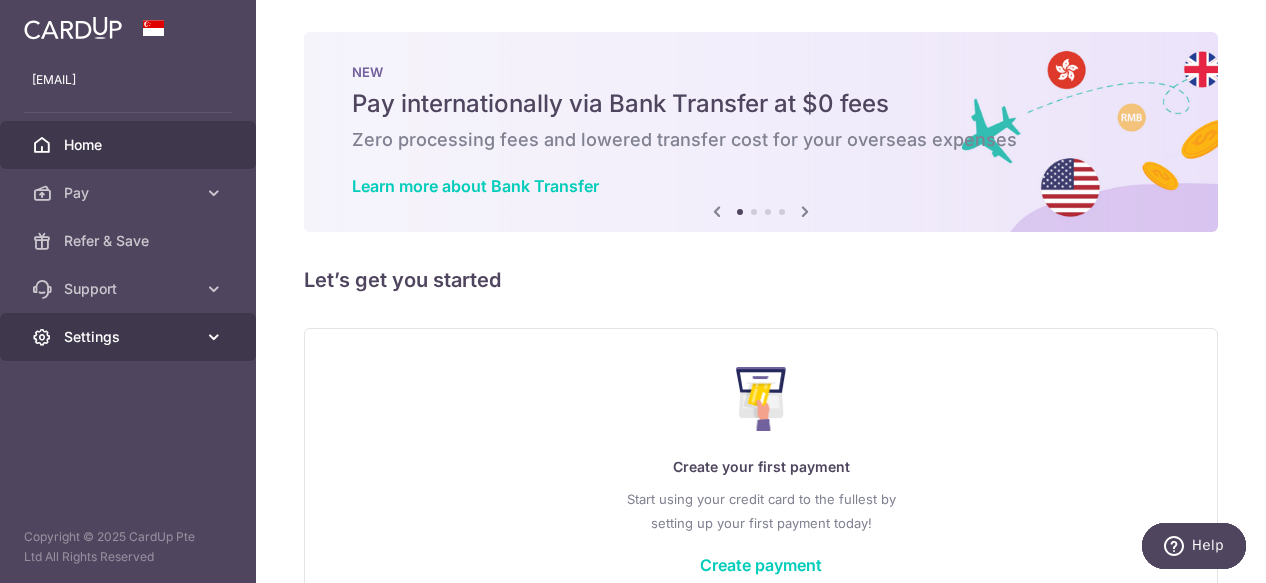 click on "Settings" at bounding box center [128, 337] 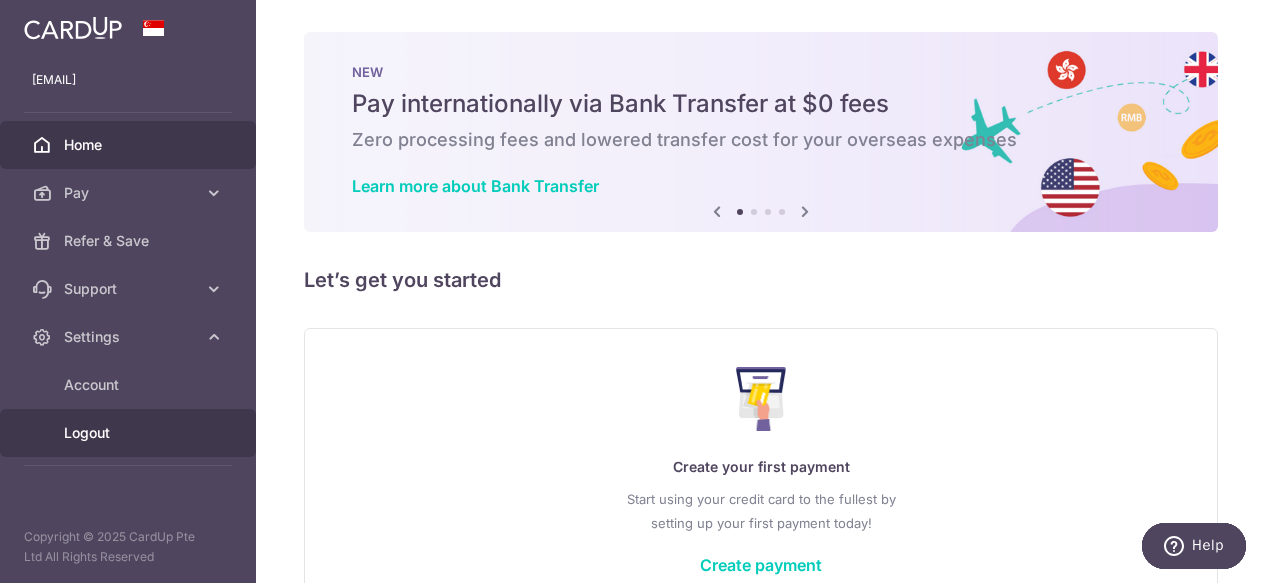 click on "Logout" at bounding box center (130, 433) 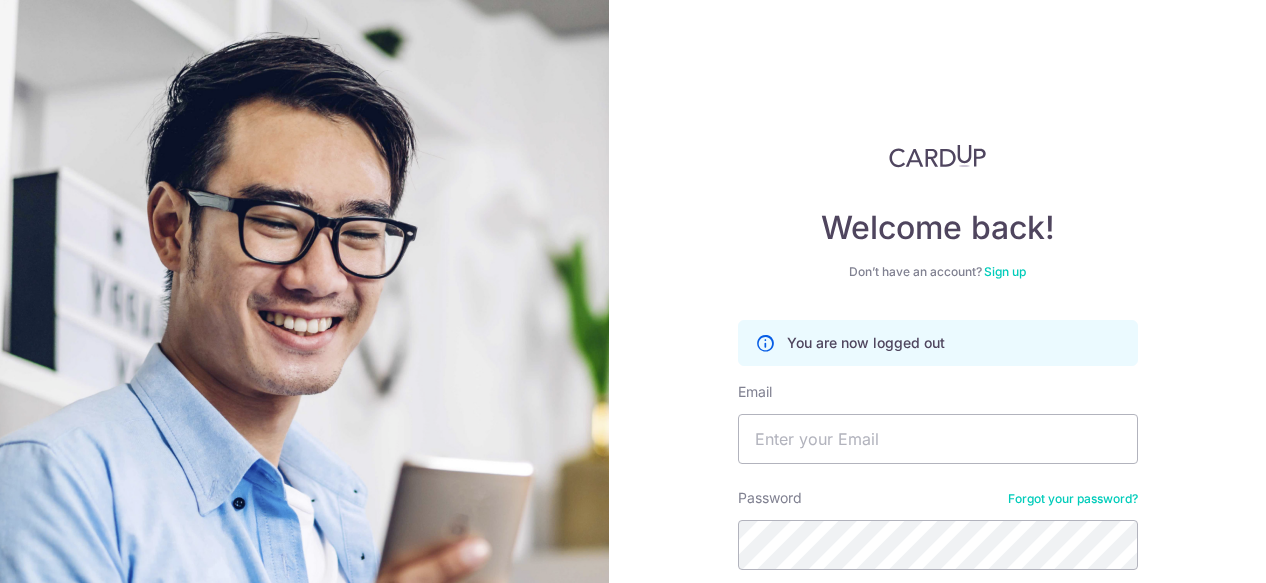 scroll, scrollTop: 0, scrollLeft: 0, axis: both 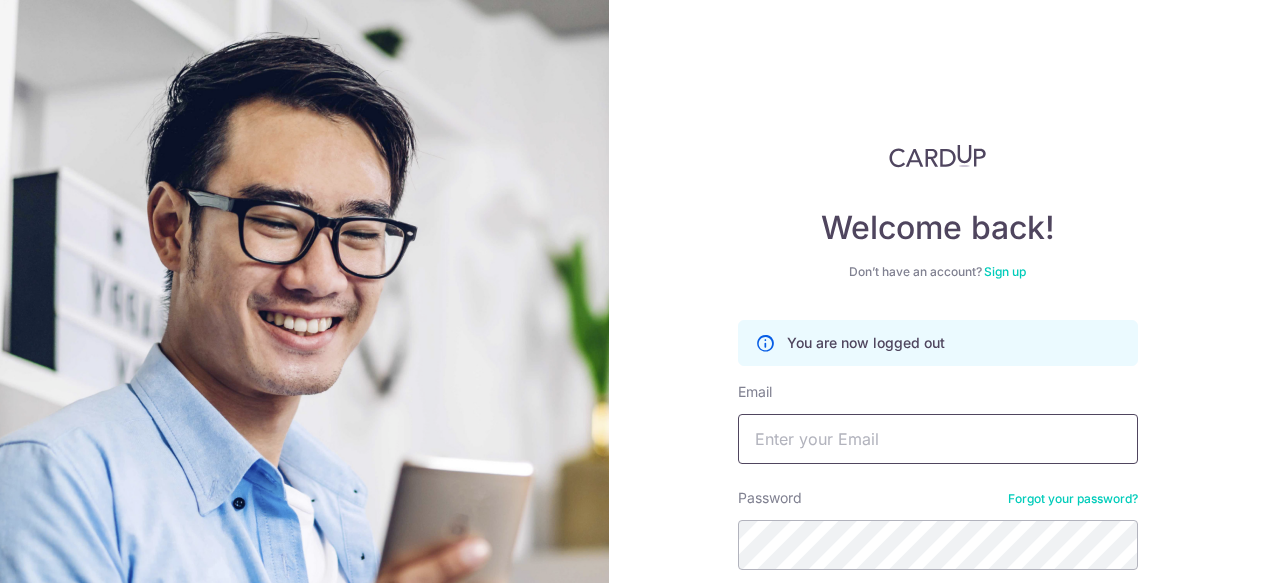 click on "Email" at bounding box center (938, 439) 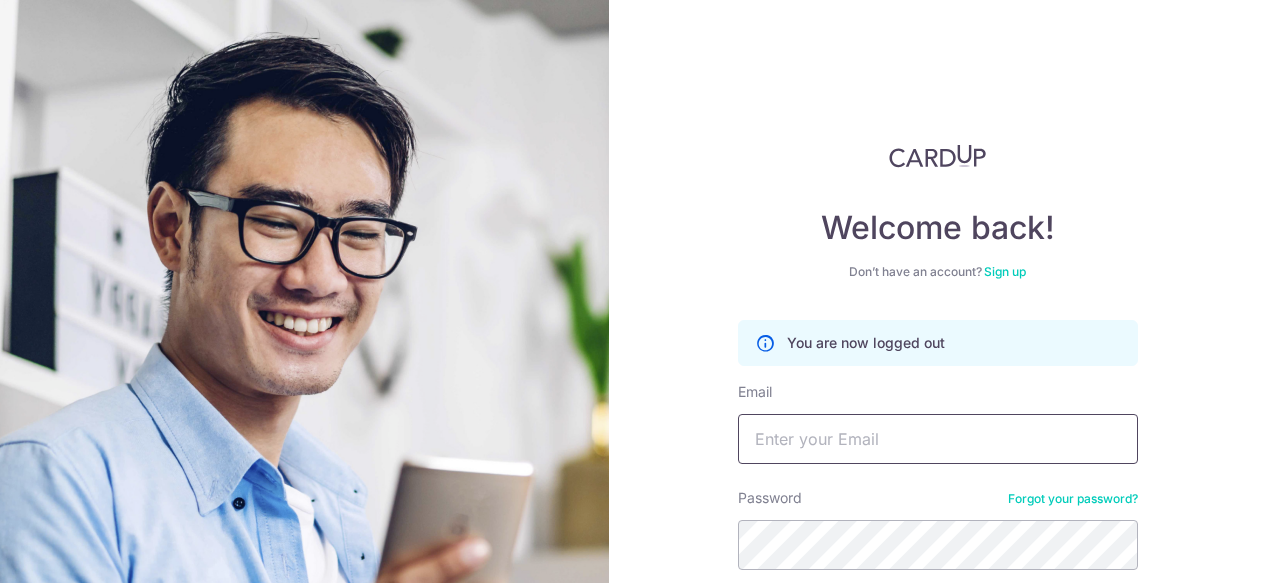 type on "[EMAIL]" 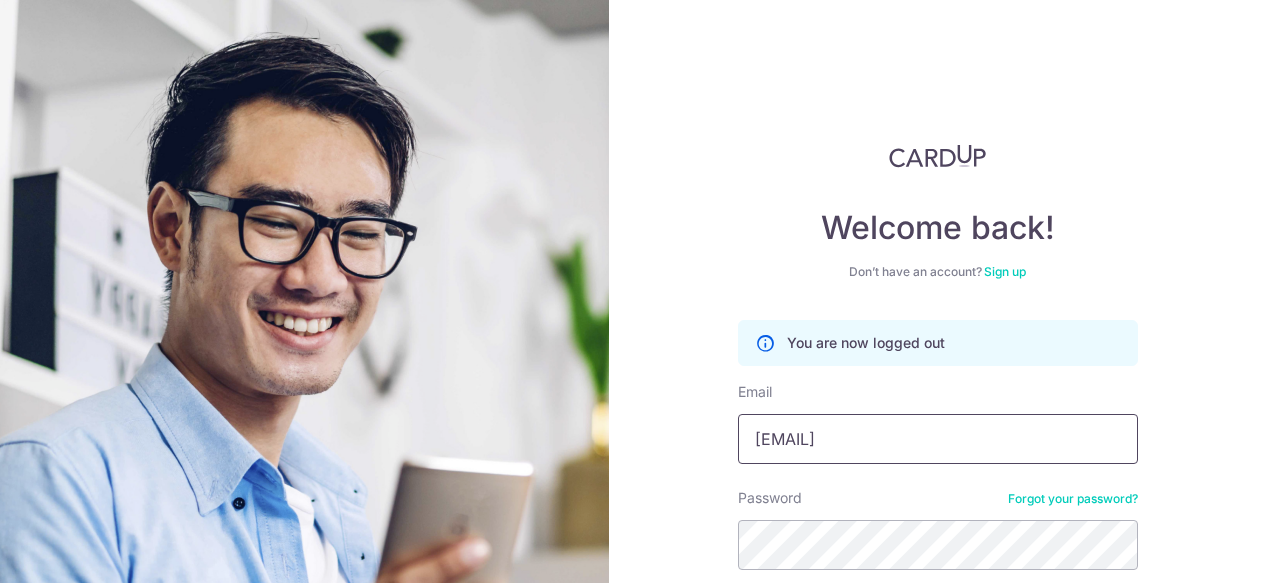 scroll, scrollTop: 171, scrollLeft: 0, axis: vertical 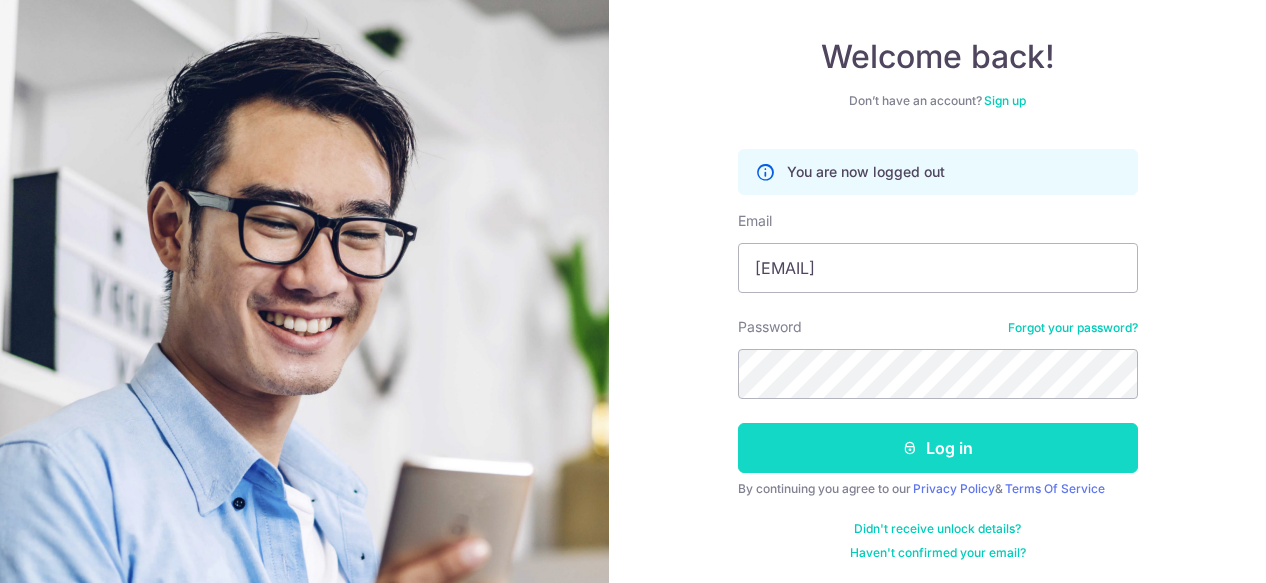click on "Log in" at bounding box center (938, 448) 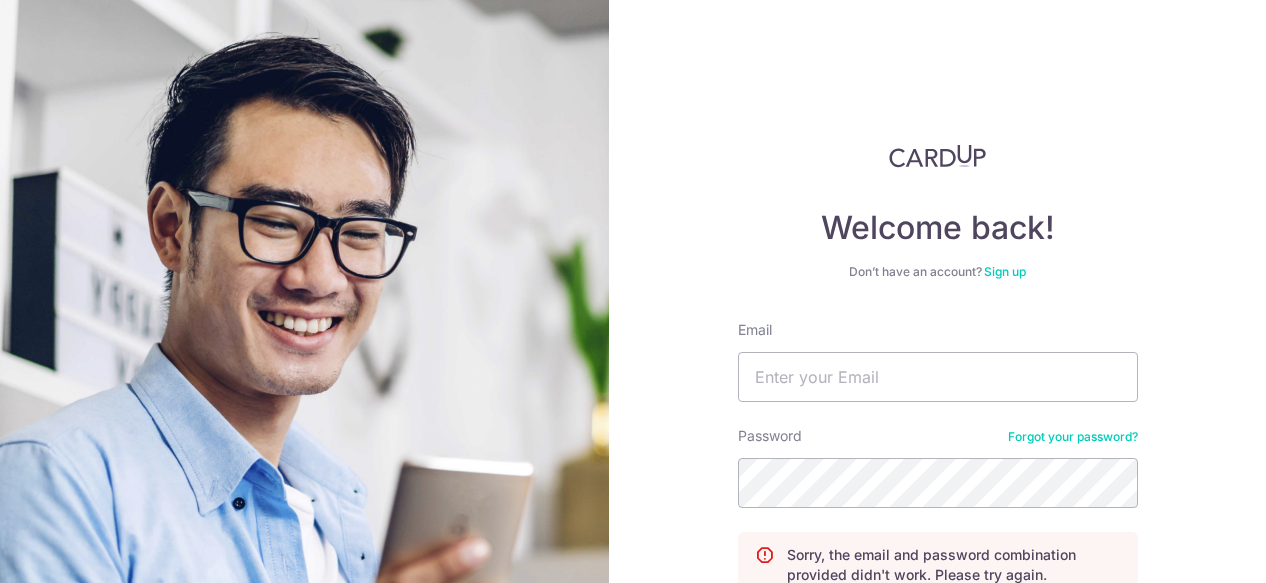 scroll, scrollTop: 0, scrollLeft: 0, axis: both 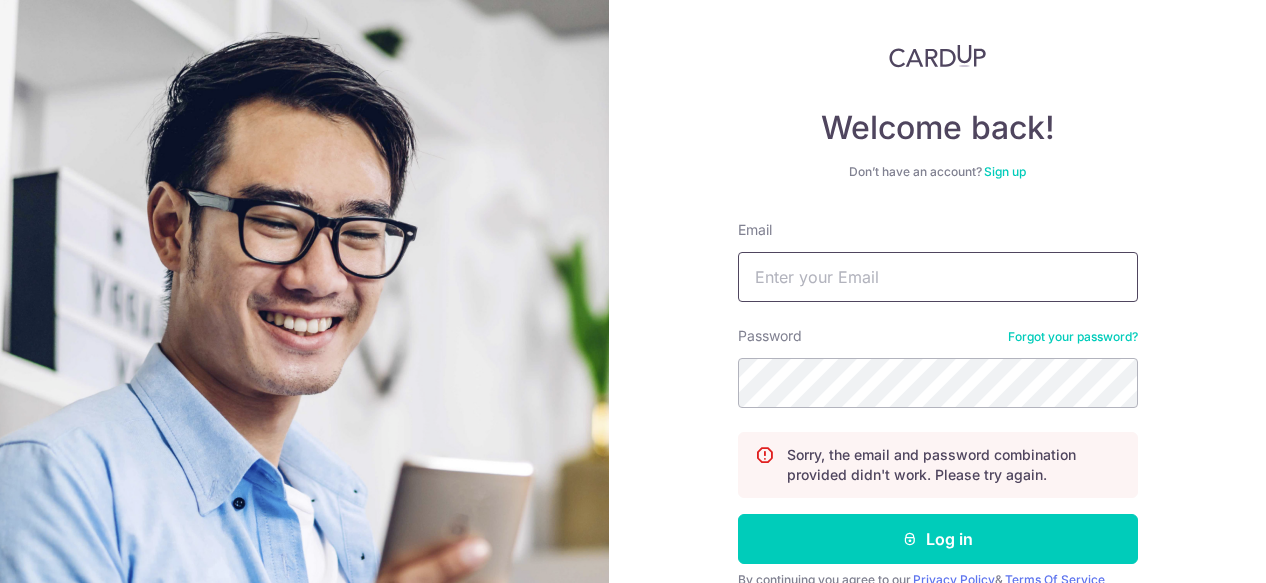 click on "Email" at bounding box center (938, 277) 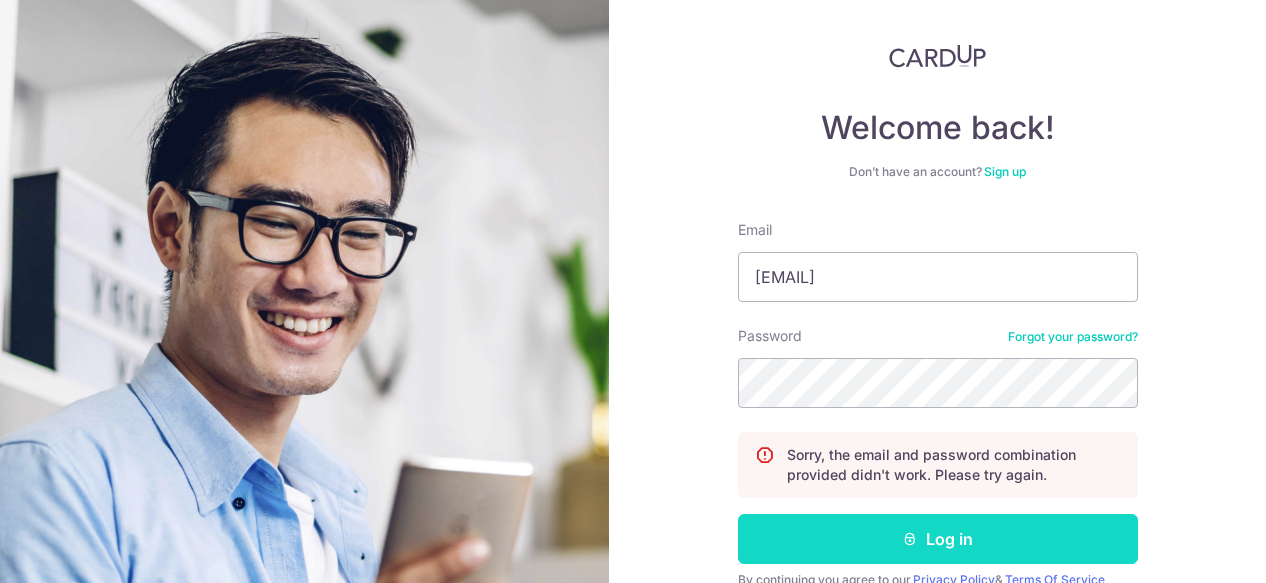 click on "Log in" at bounding box center [938, 539] 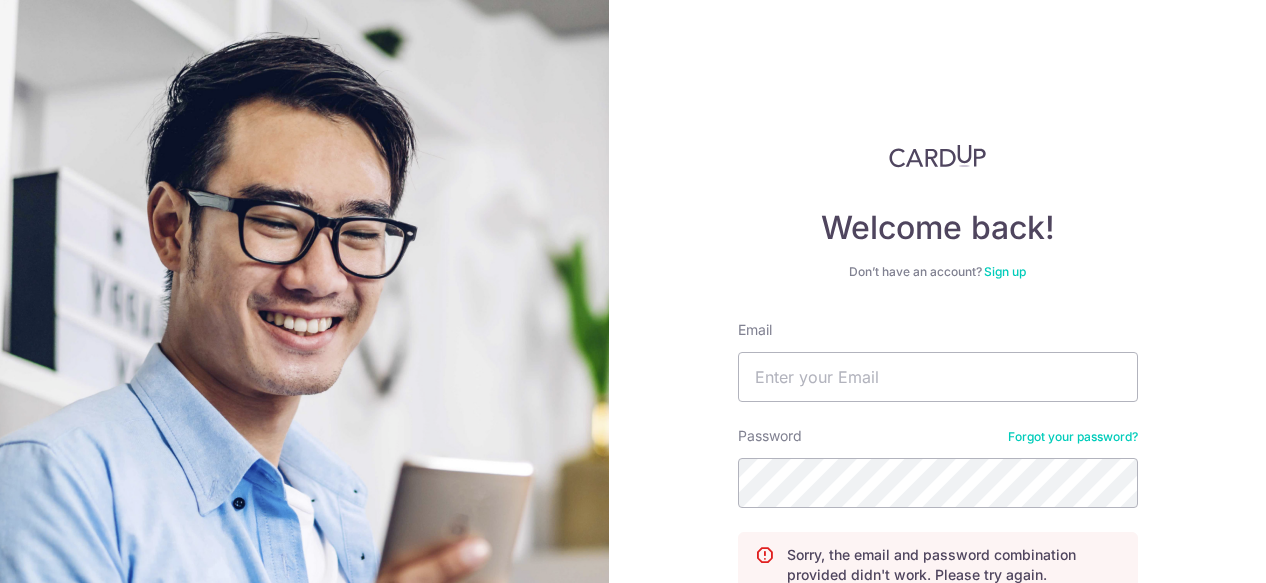 scroll, scrollTop: 0, scrollLeft: 0, axis: both 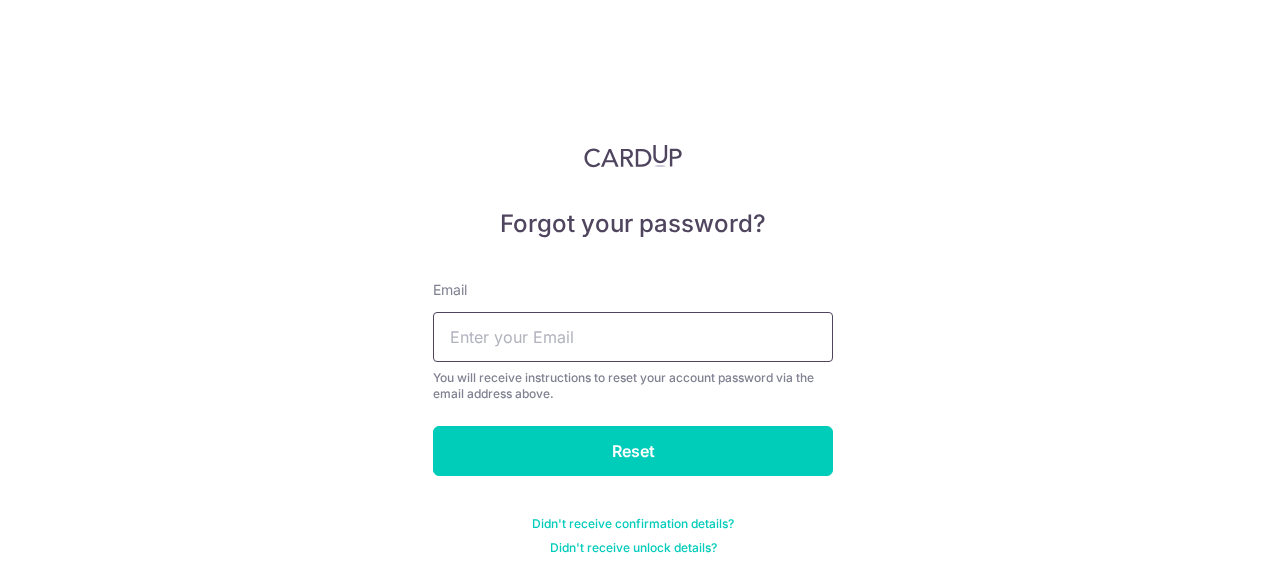 click at bounding box center [633, 337] 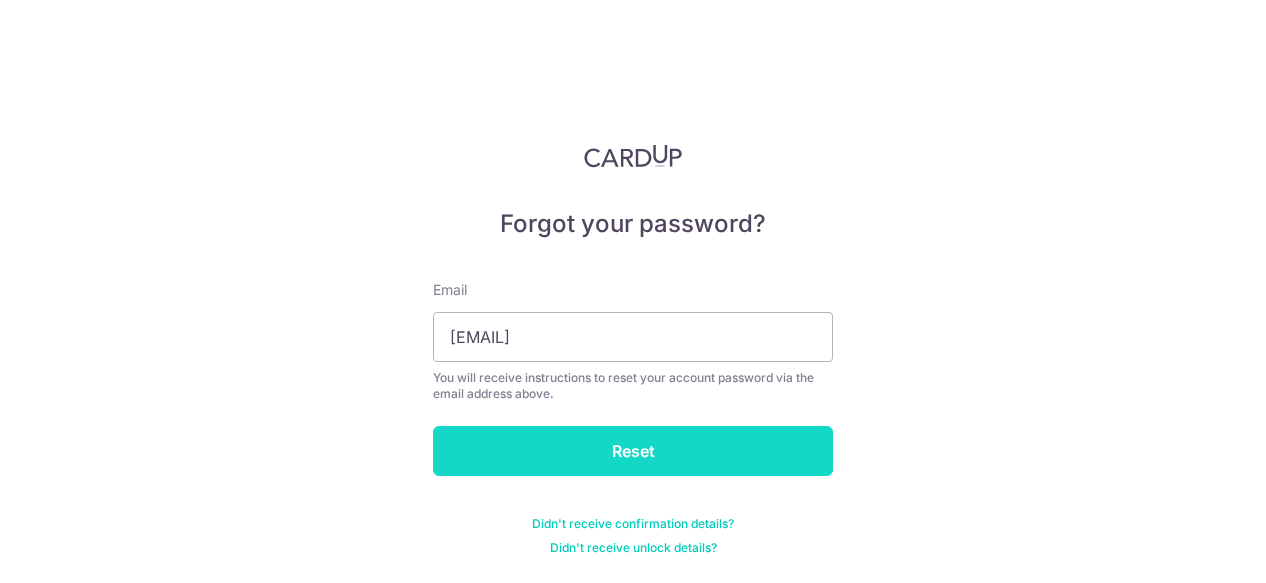 click on "Reset" at bounding box center [633, 451] 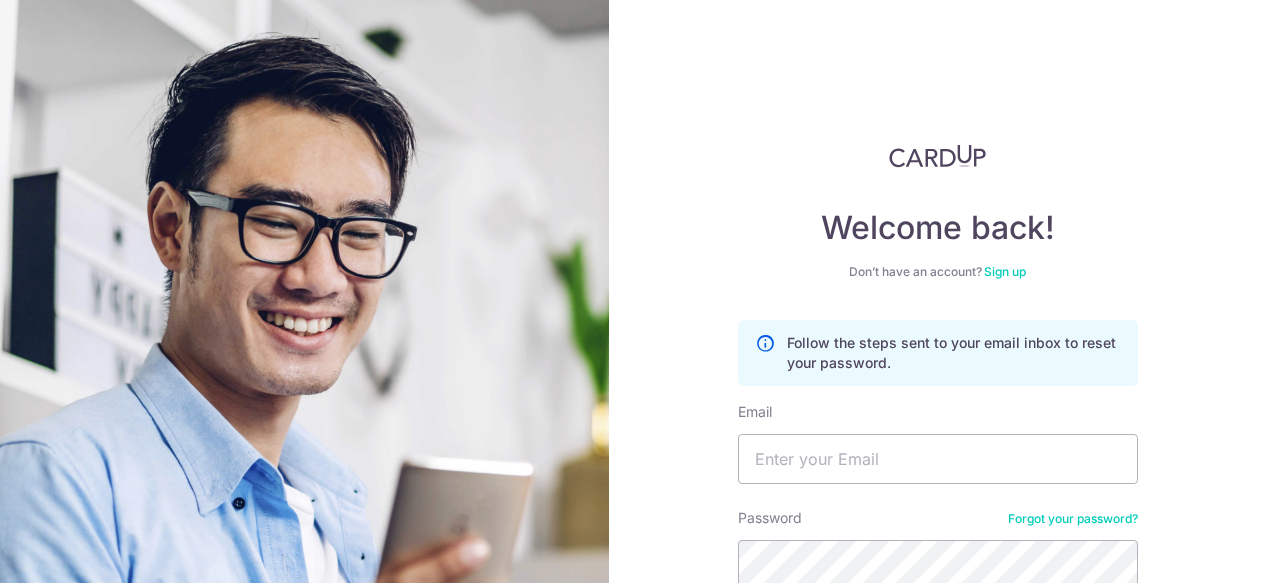 scroll, scrollTop: 0, scrollLeft: 0, axis: both 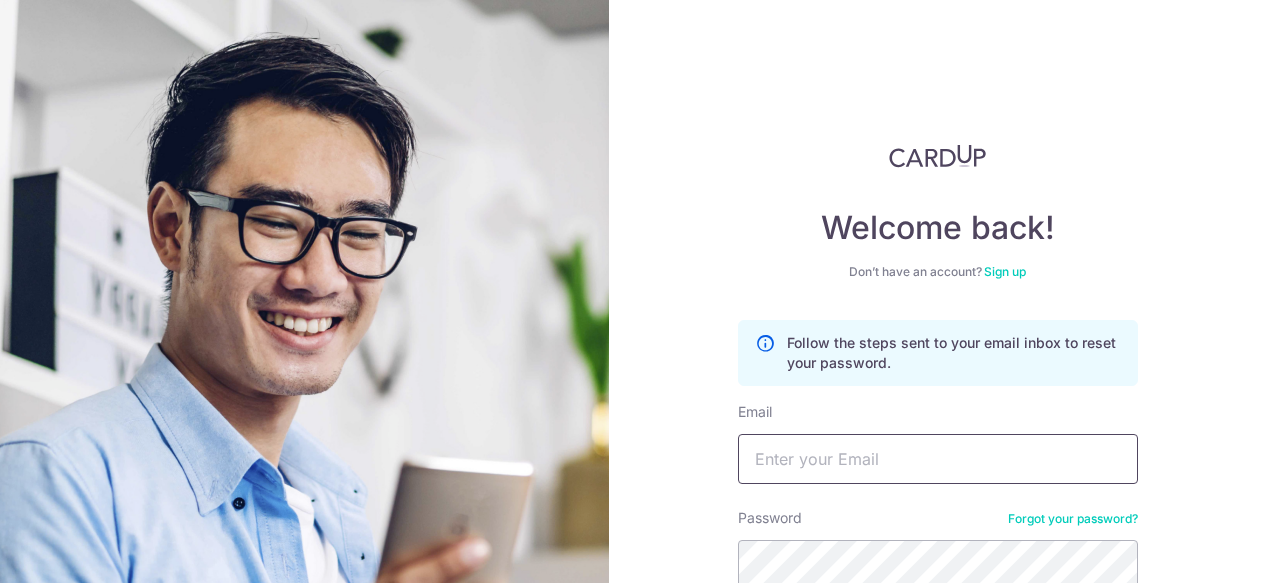 click on "Email" at bounding box center [938, 459] 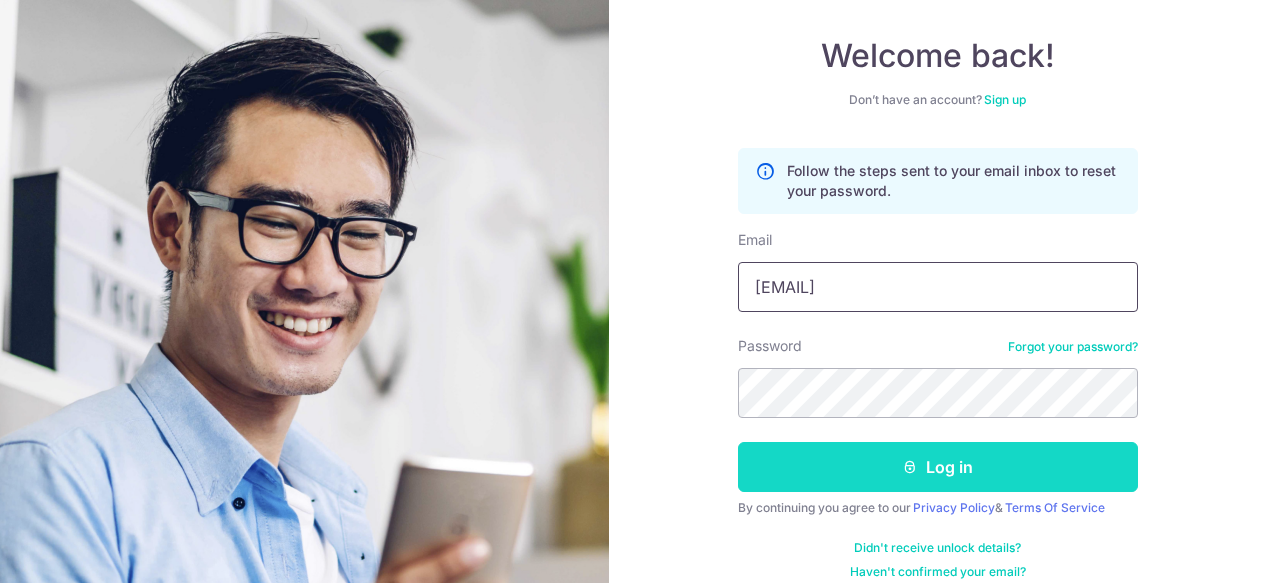 scroll, scrollTop: 191, scrollLeft: 0, axis: vertical 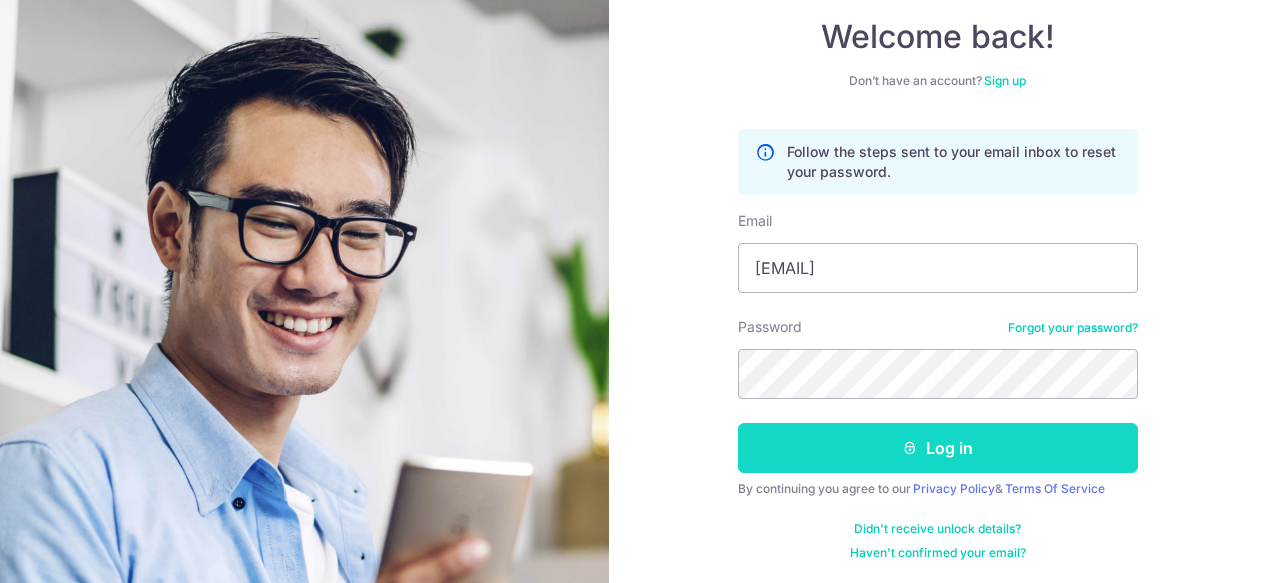 click on "Log in" at bounding box center (938, 448) 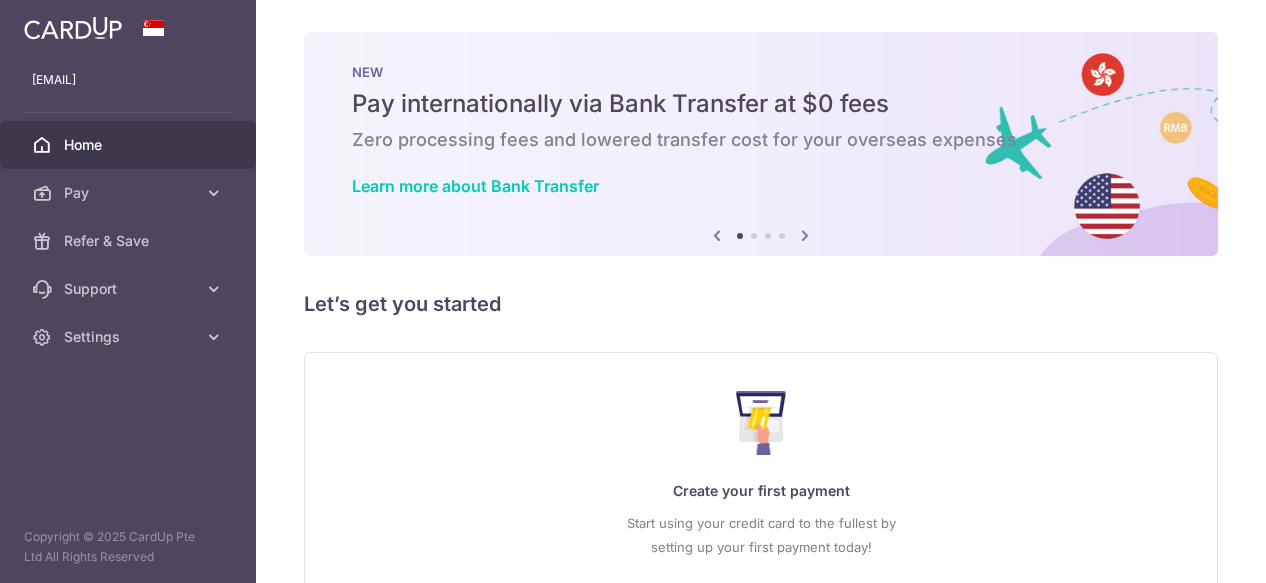 scroll, scrollTop: 0, scrollLeft: 0, axis: both 